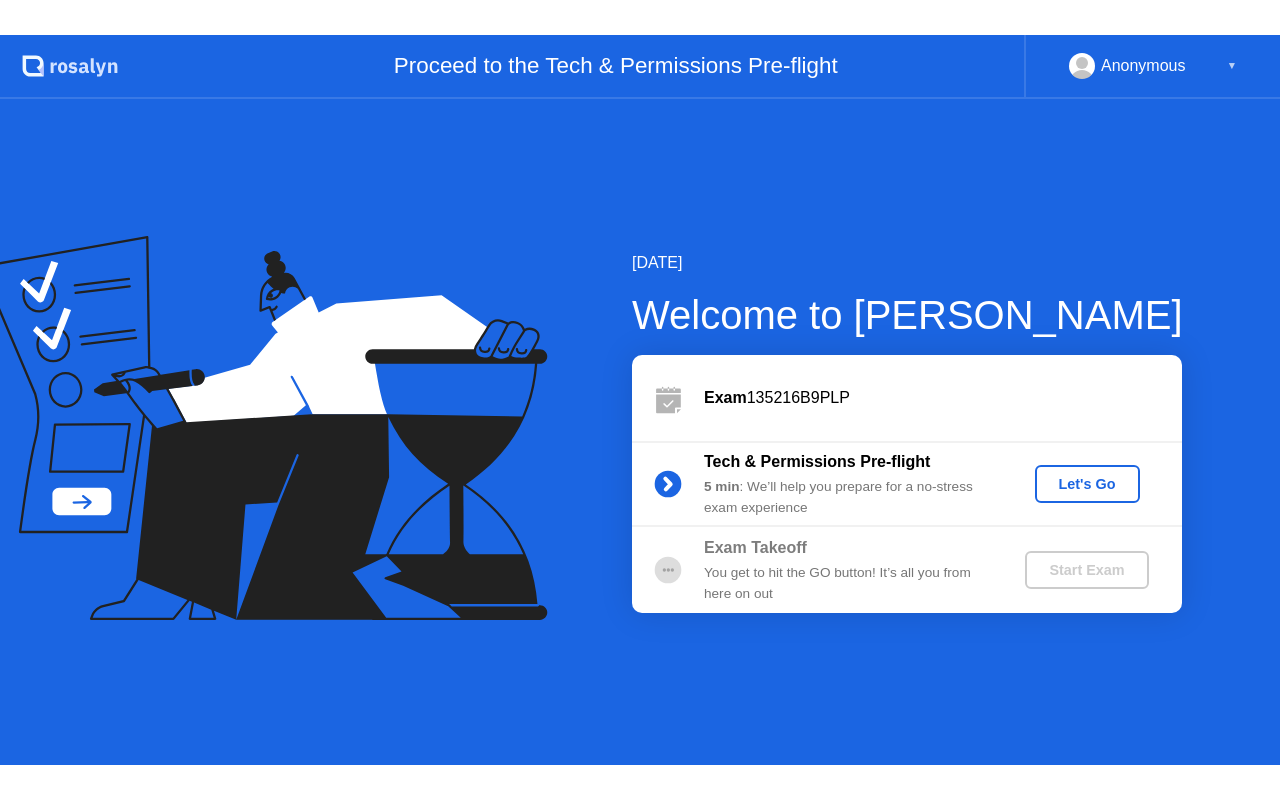scroll, scrollTop: 0, scrollLeft: 0, axis: both 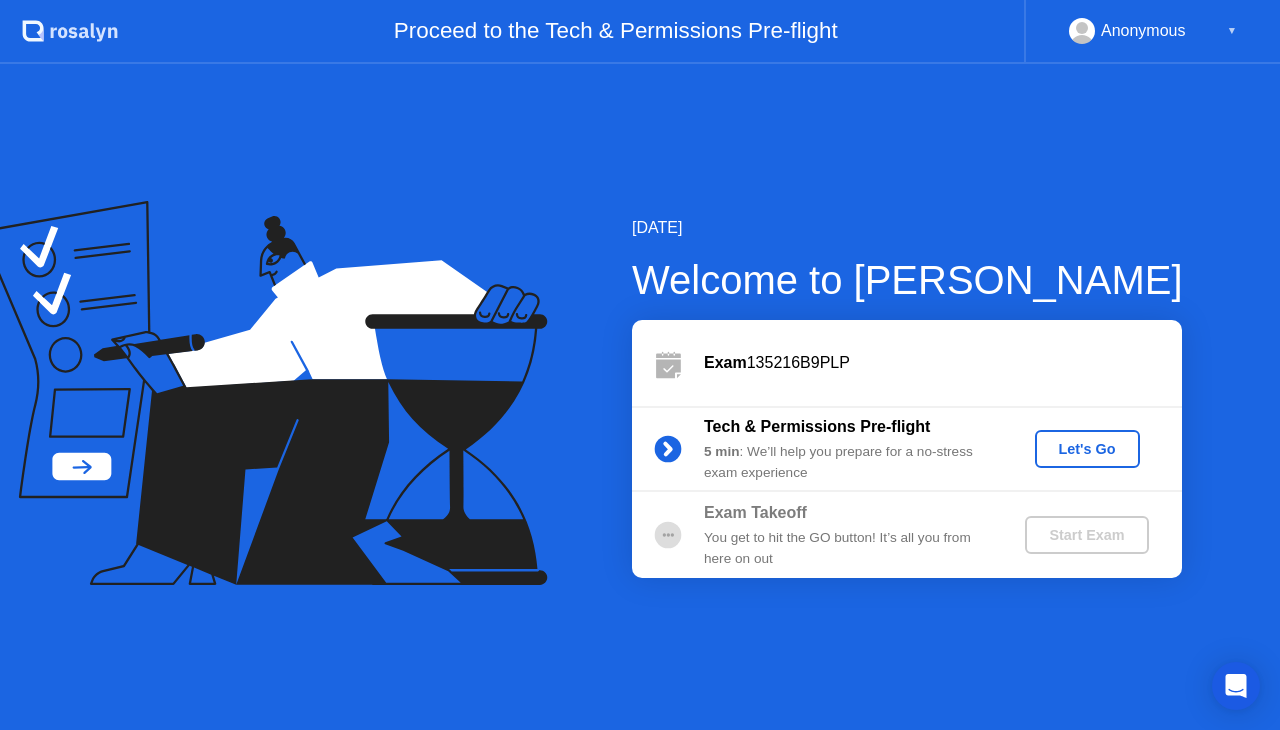 click on "Let's Go" 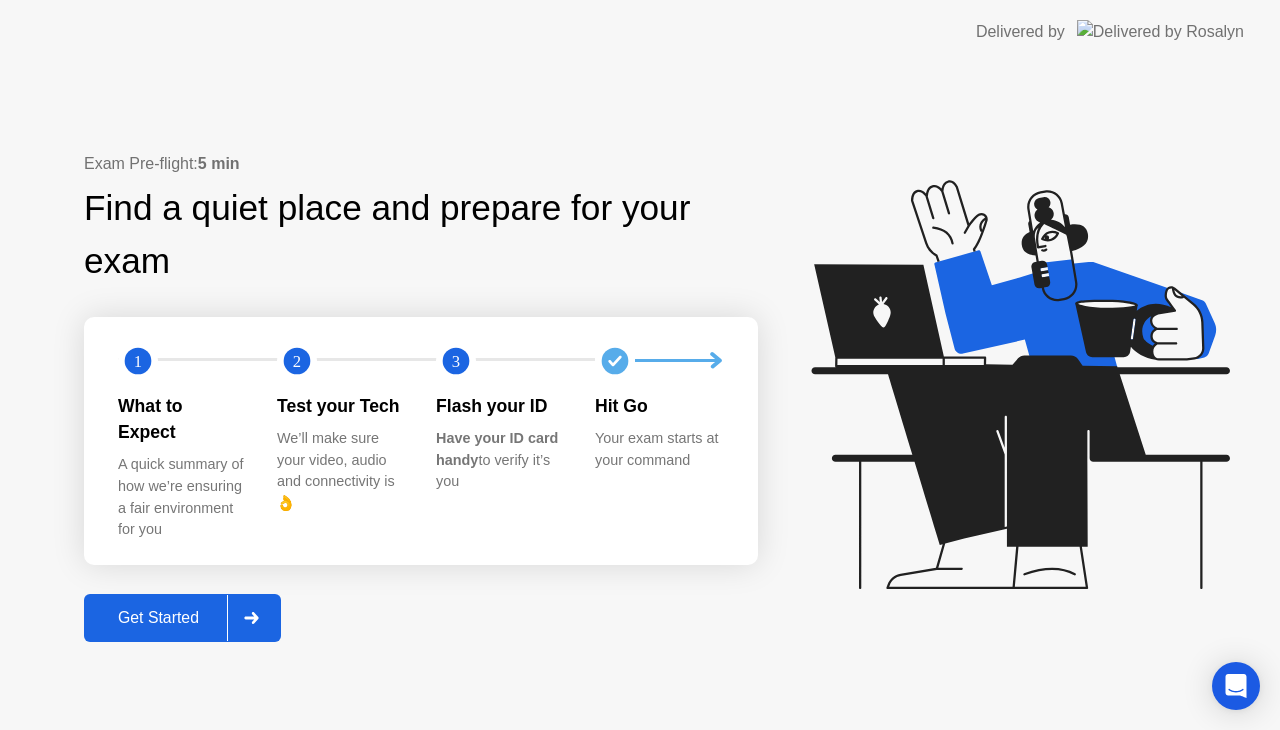 click on "Get Started" 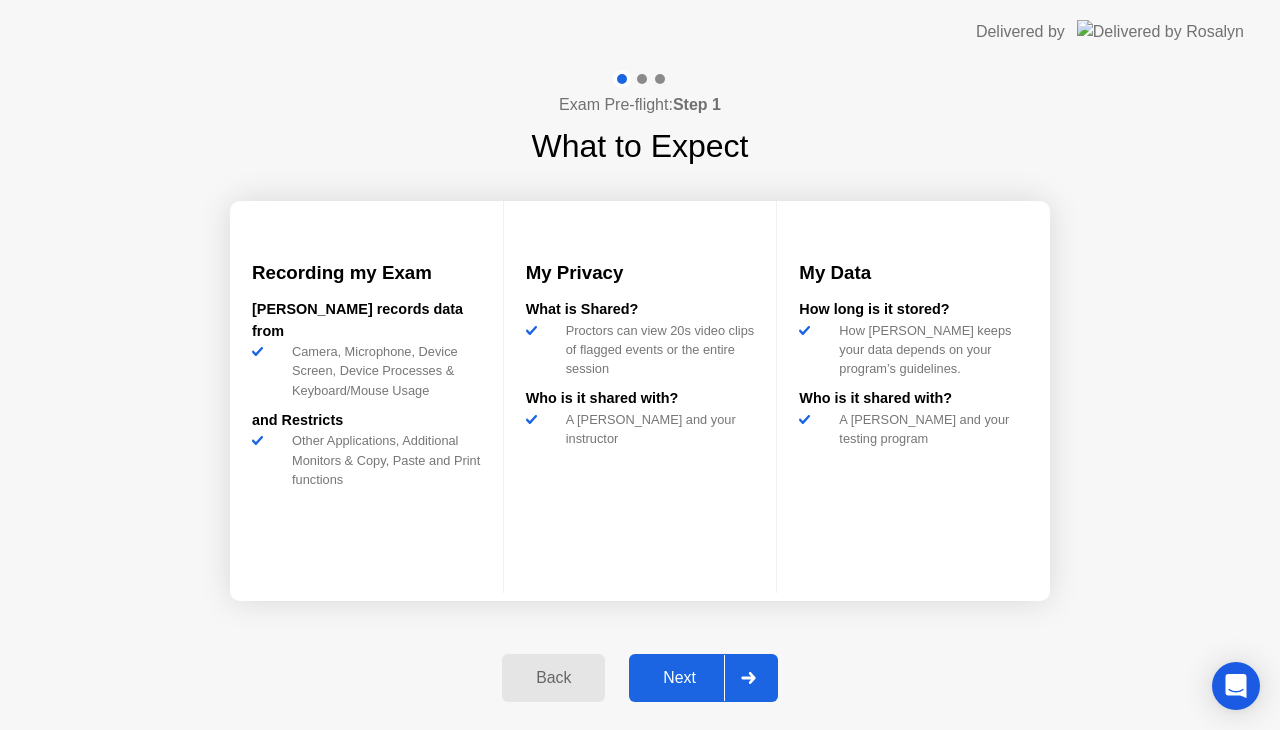 click on "Next" 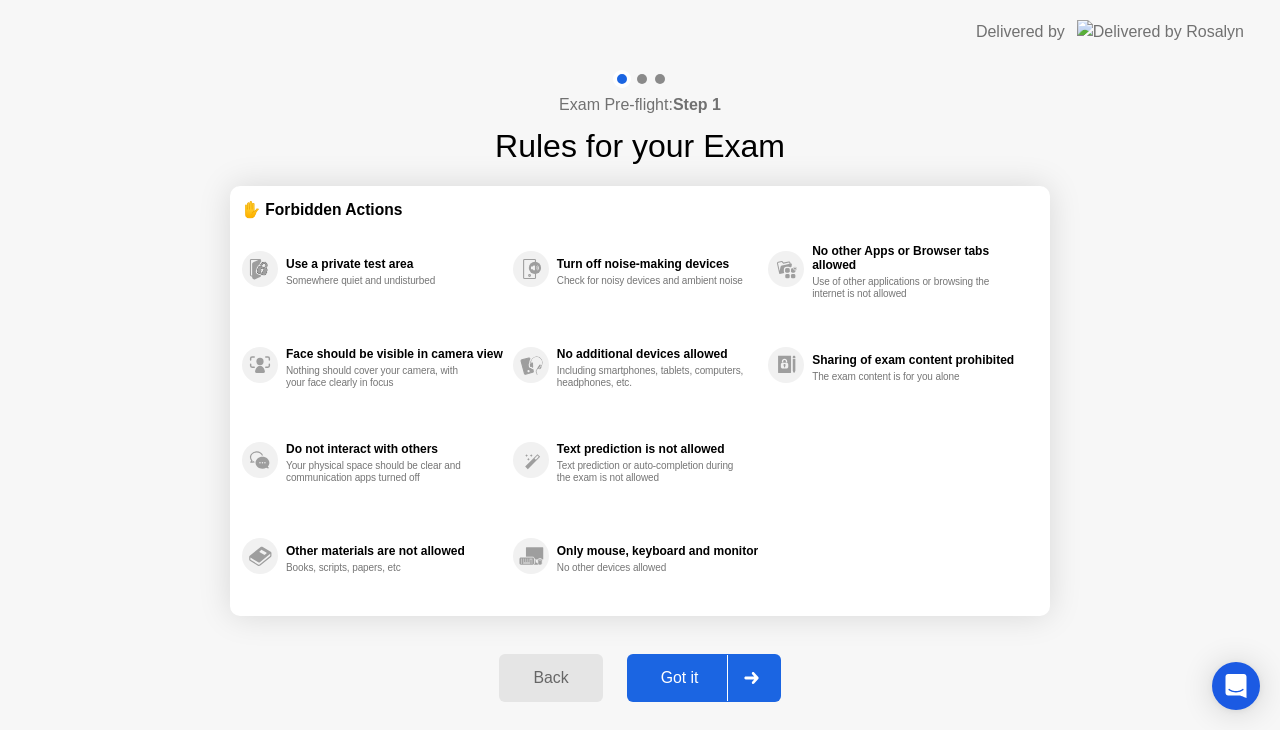 click on "Got it" 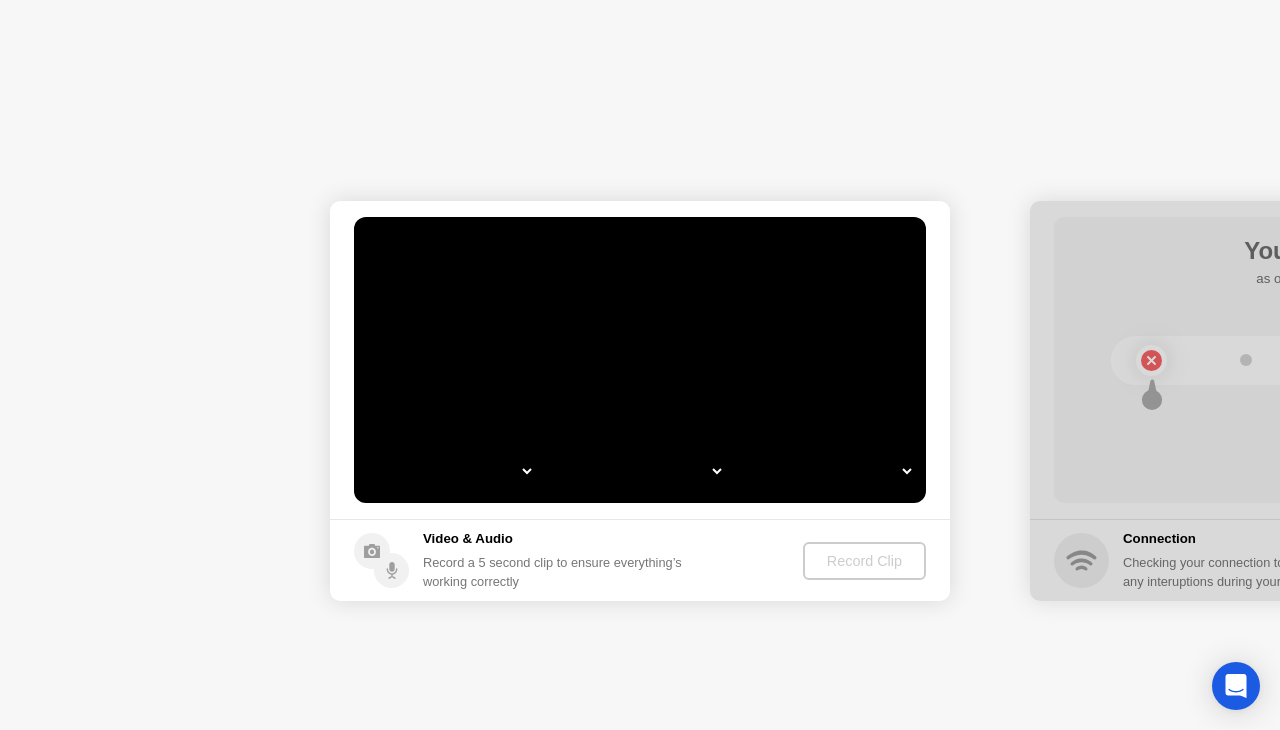 select on "**********" 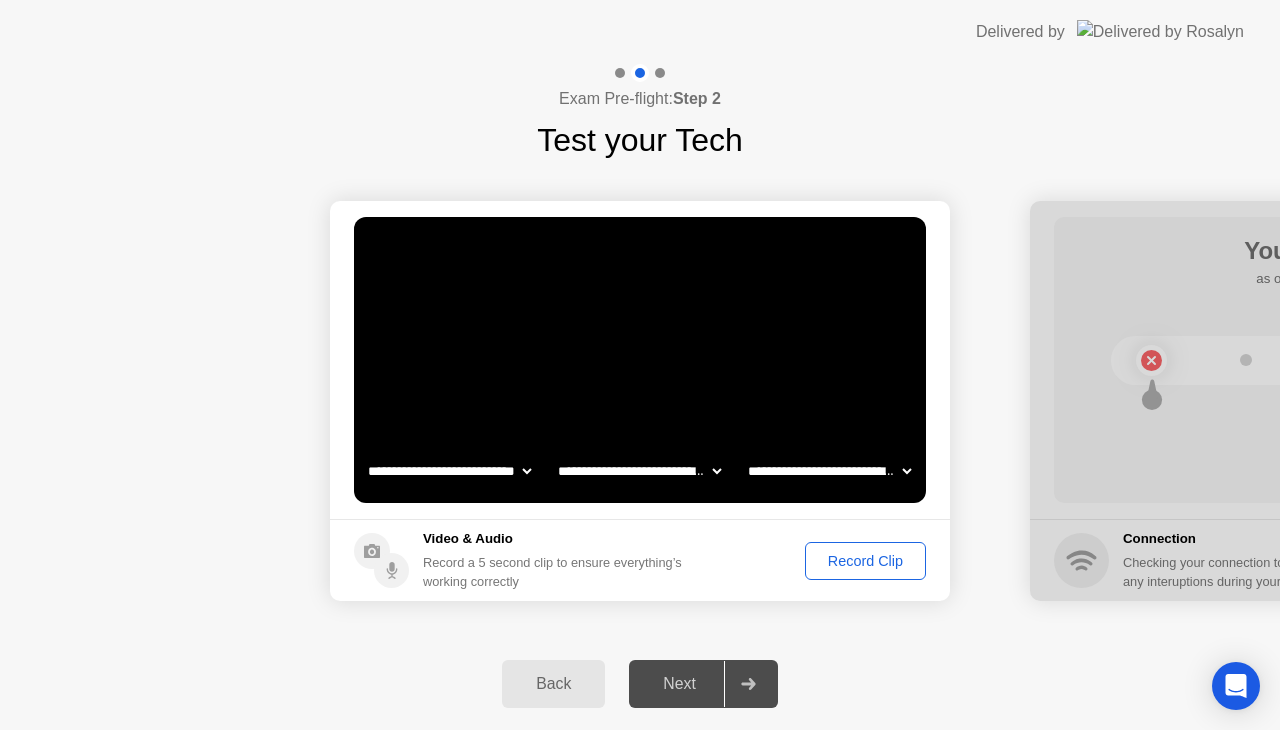 click on "Record Clip" 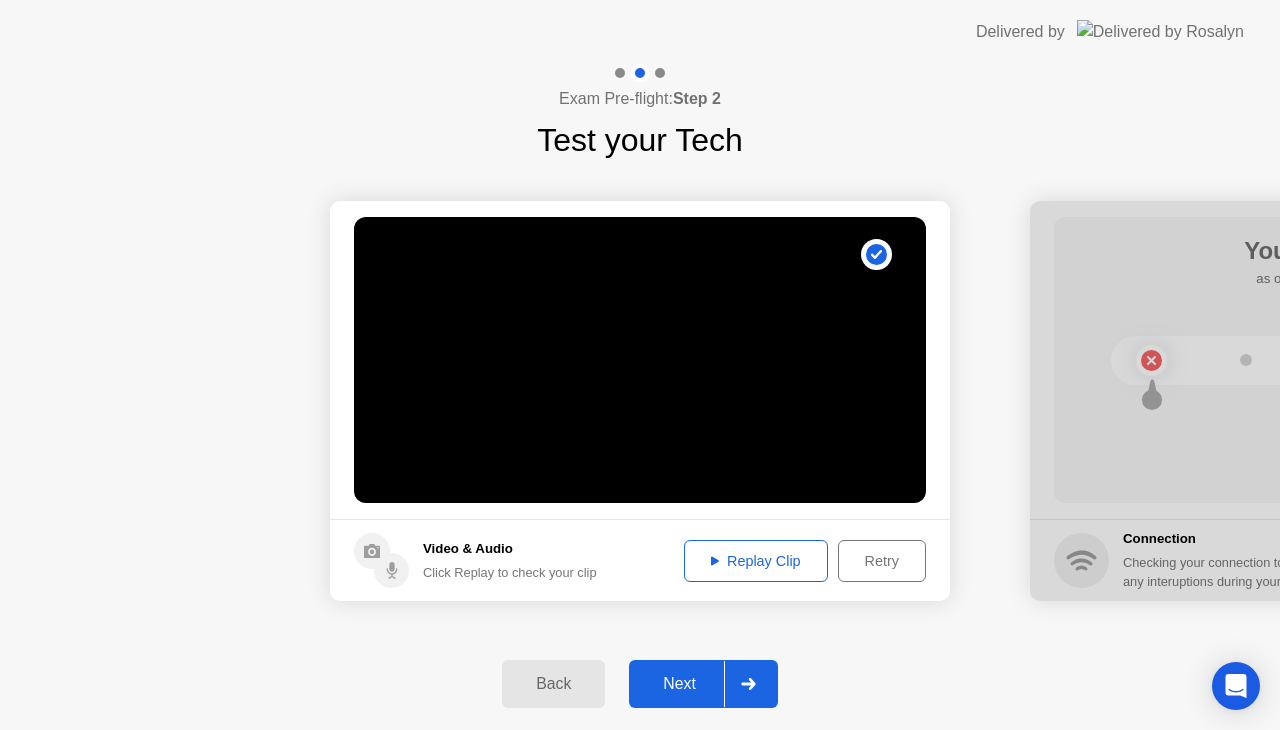 click on "Replay Clip" 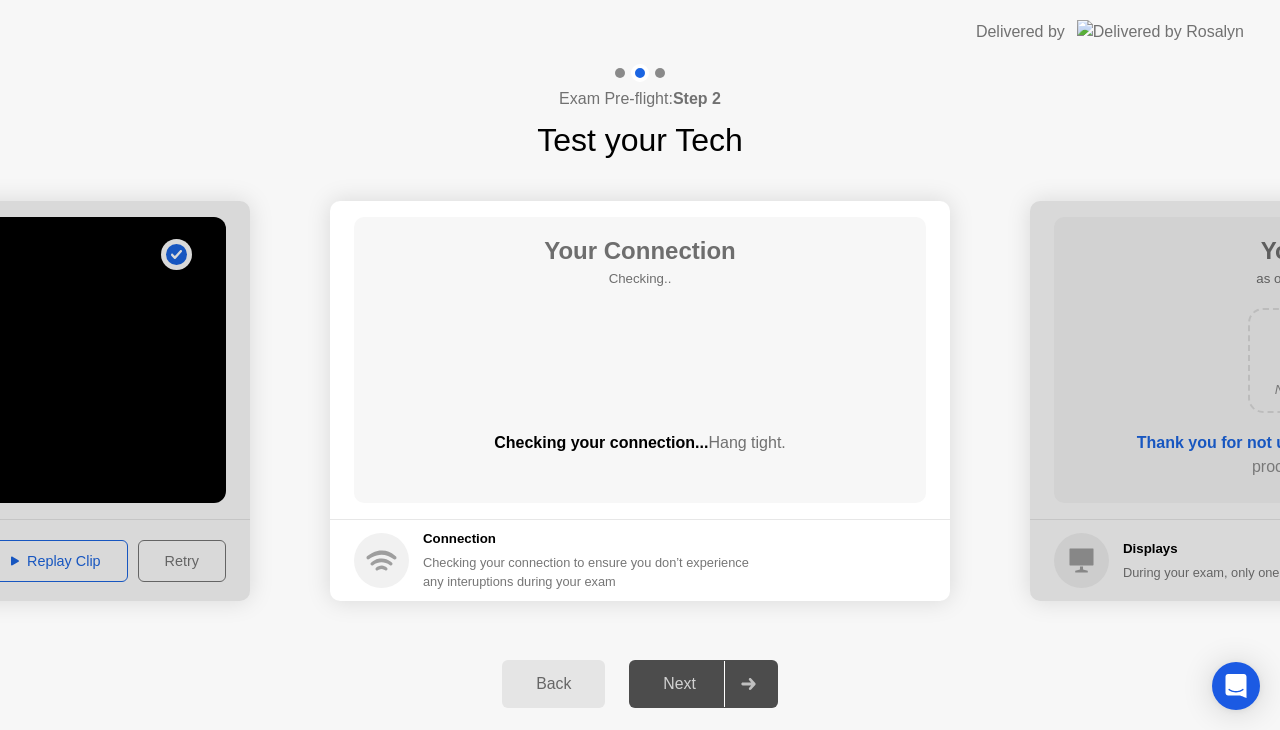 click on "Back" 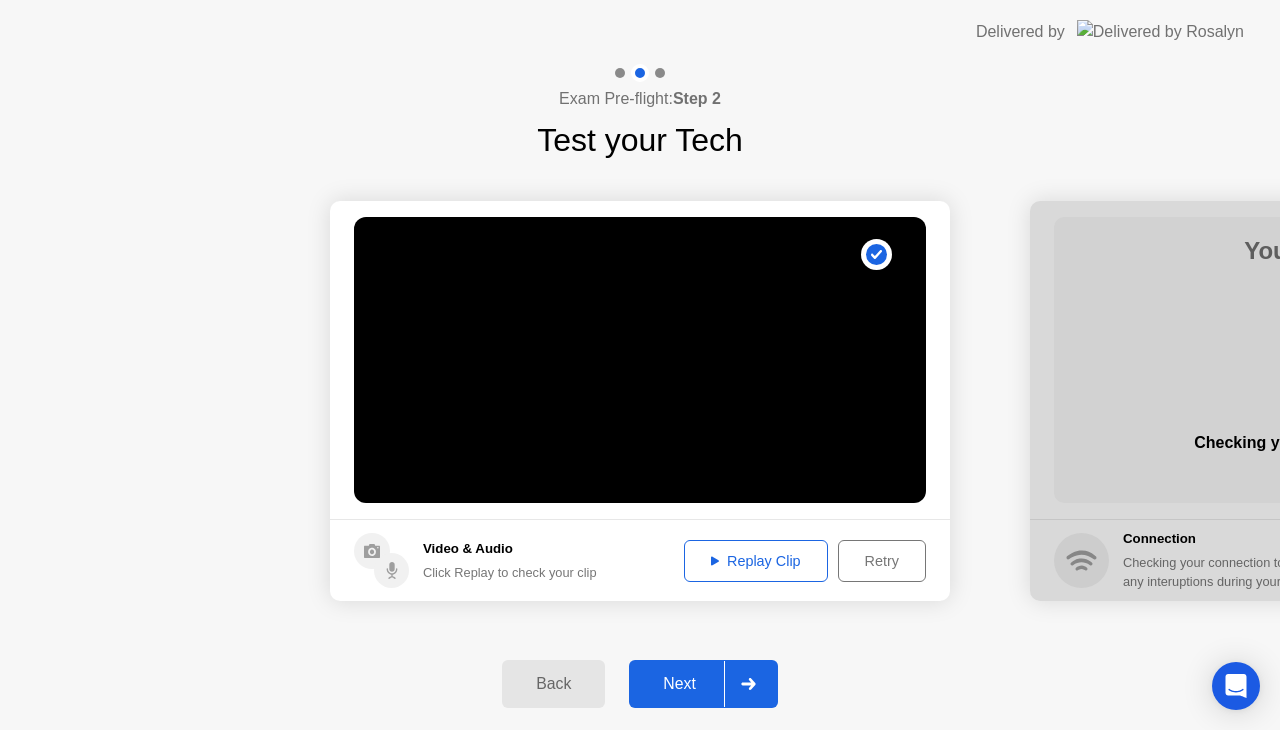 click on "Retry" 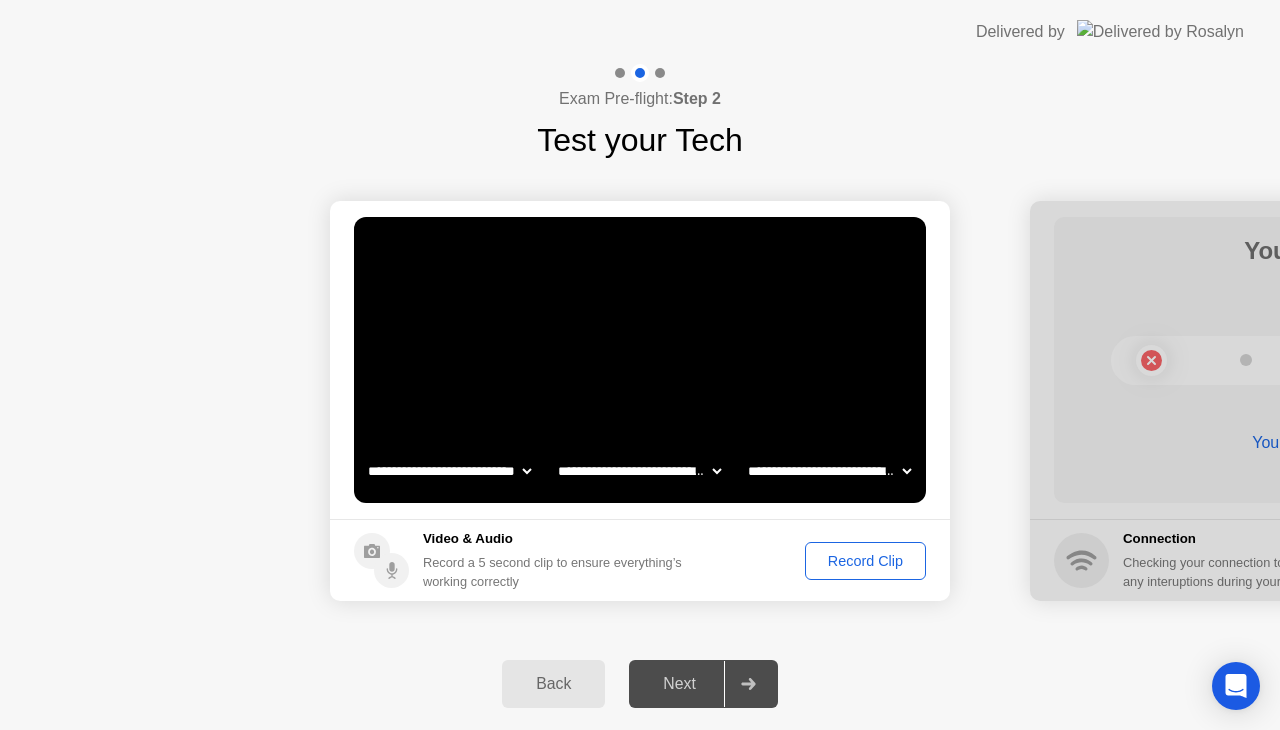 click on "Record Clip" 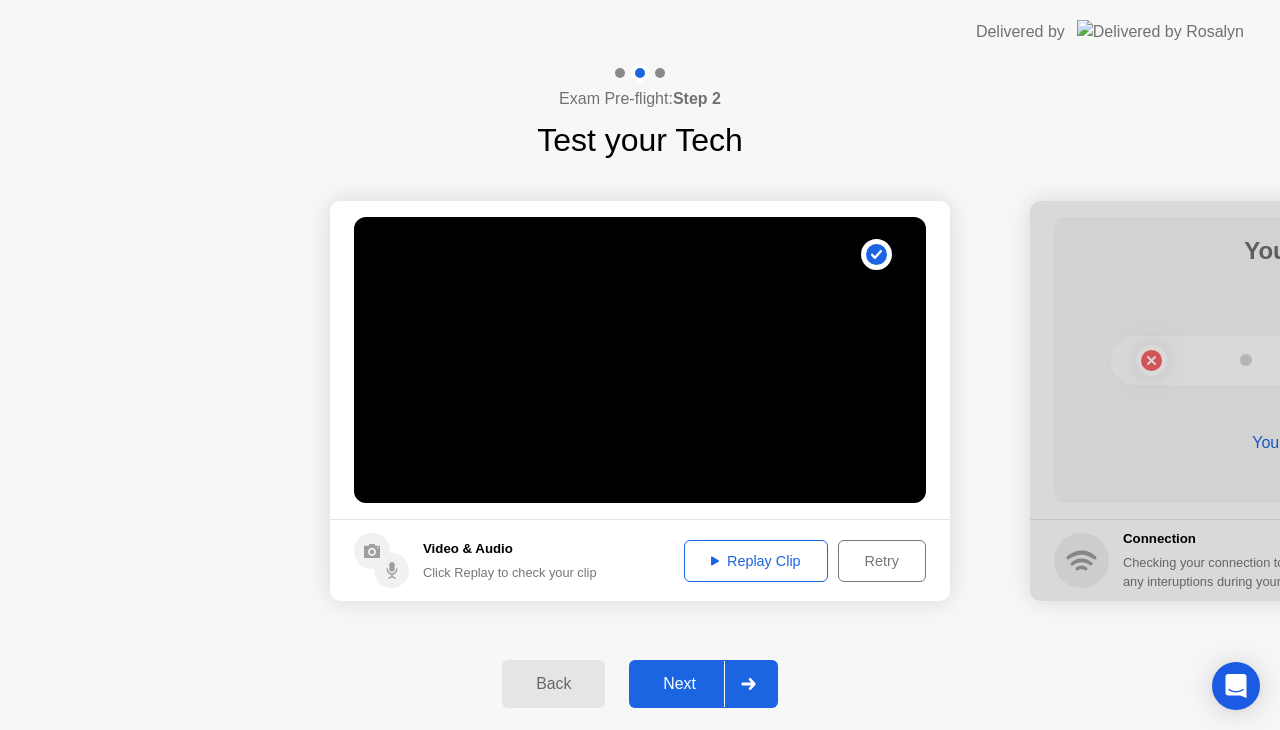 click 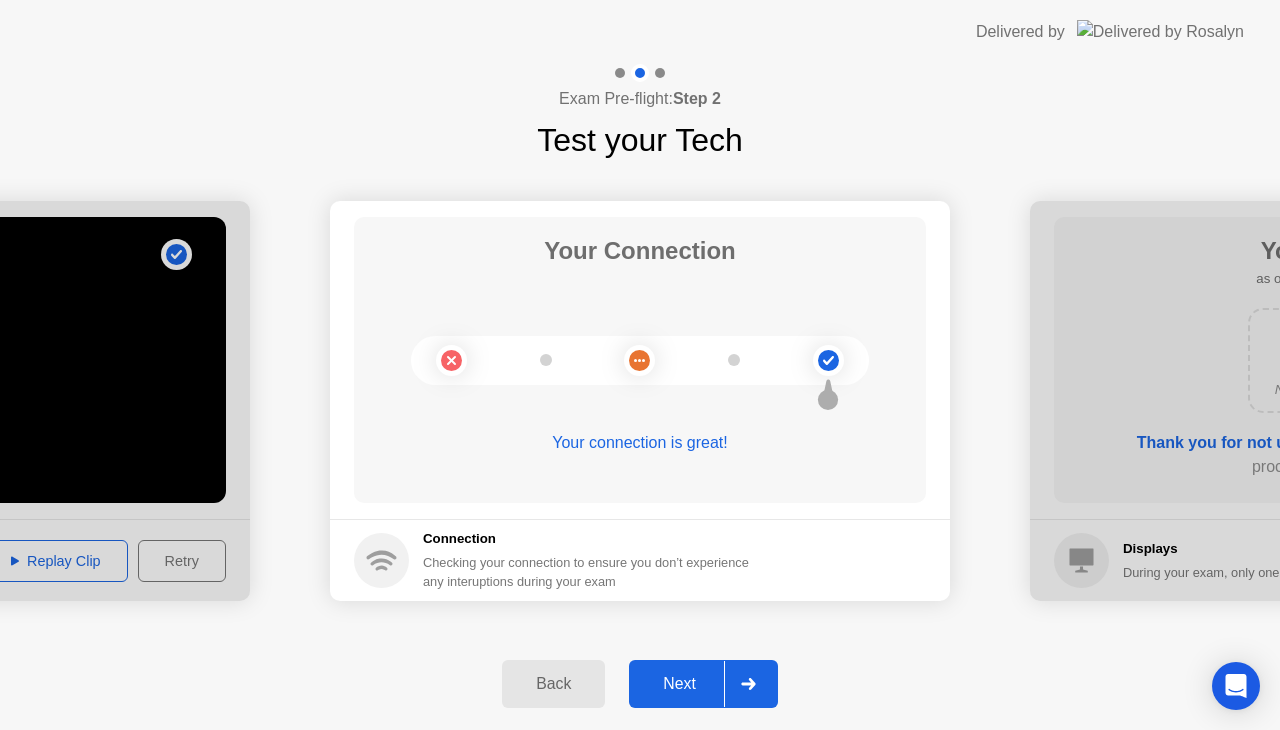 click 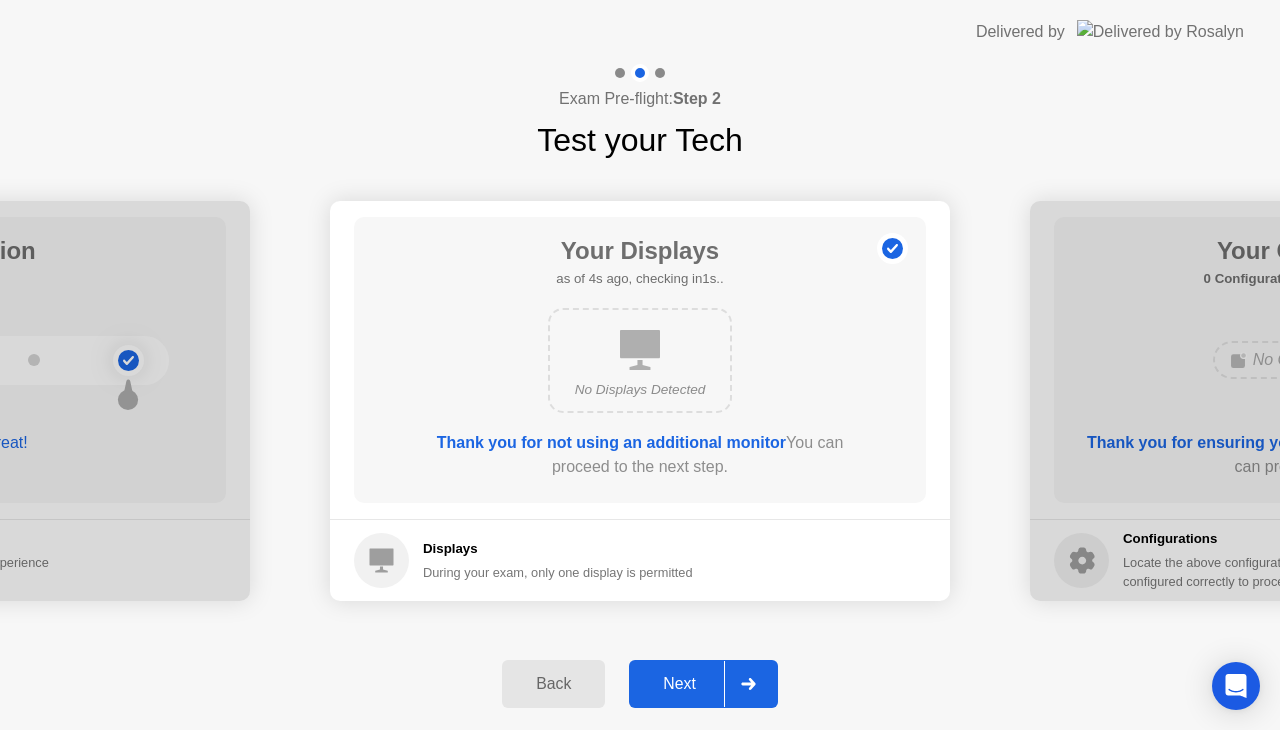 click 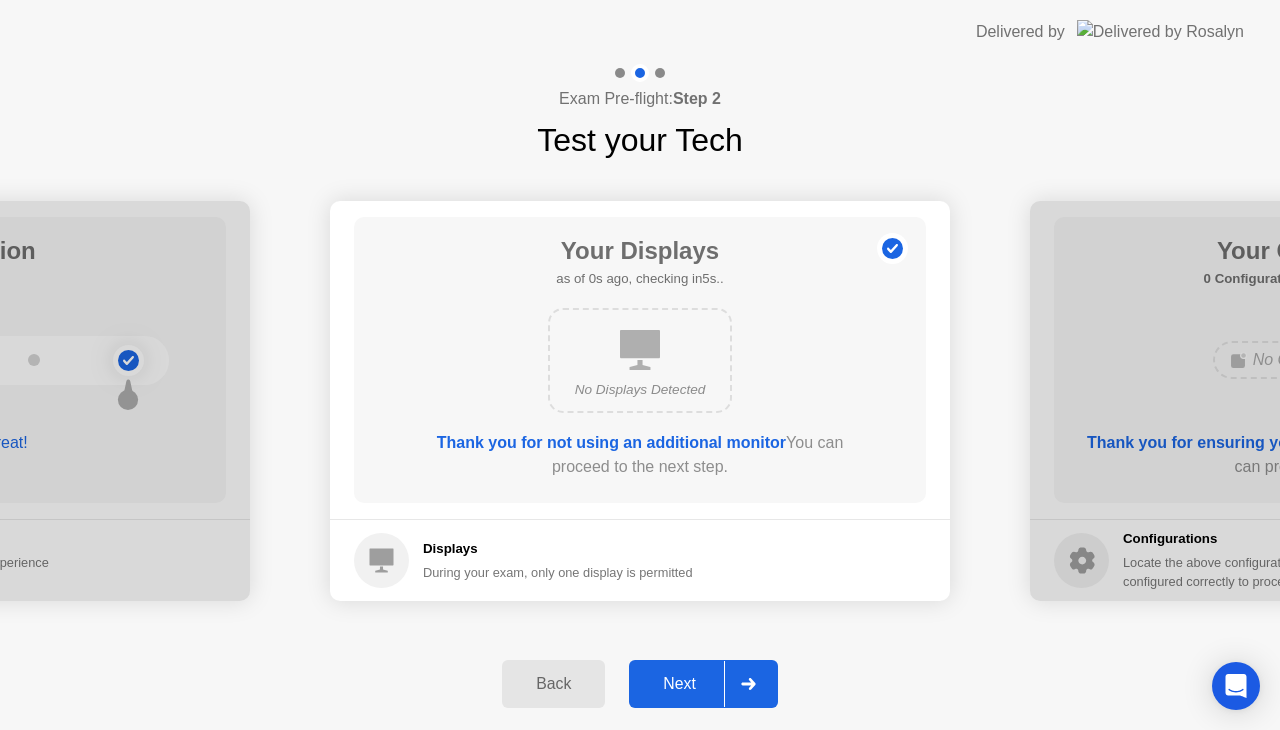 click on "Next" 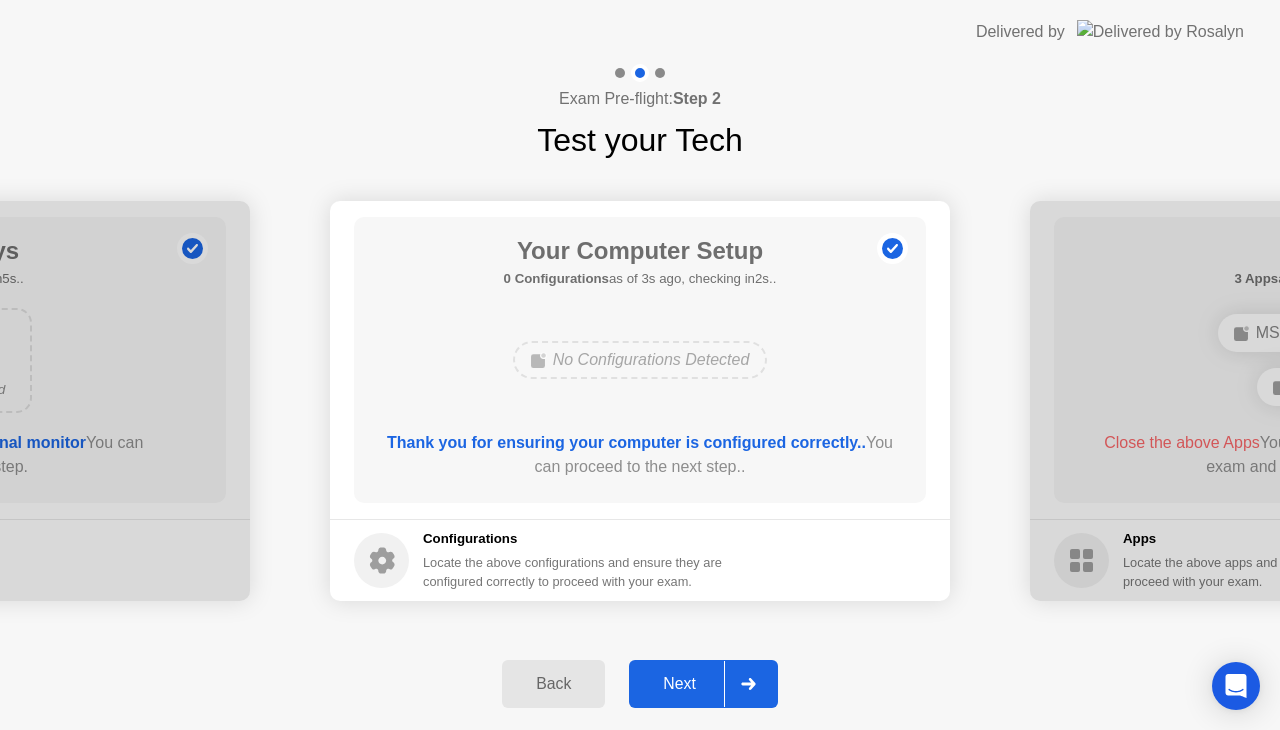 click on "Next" 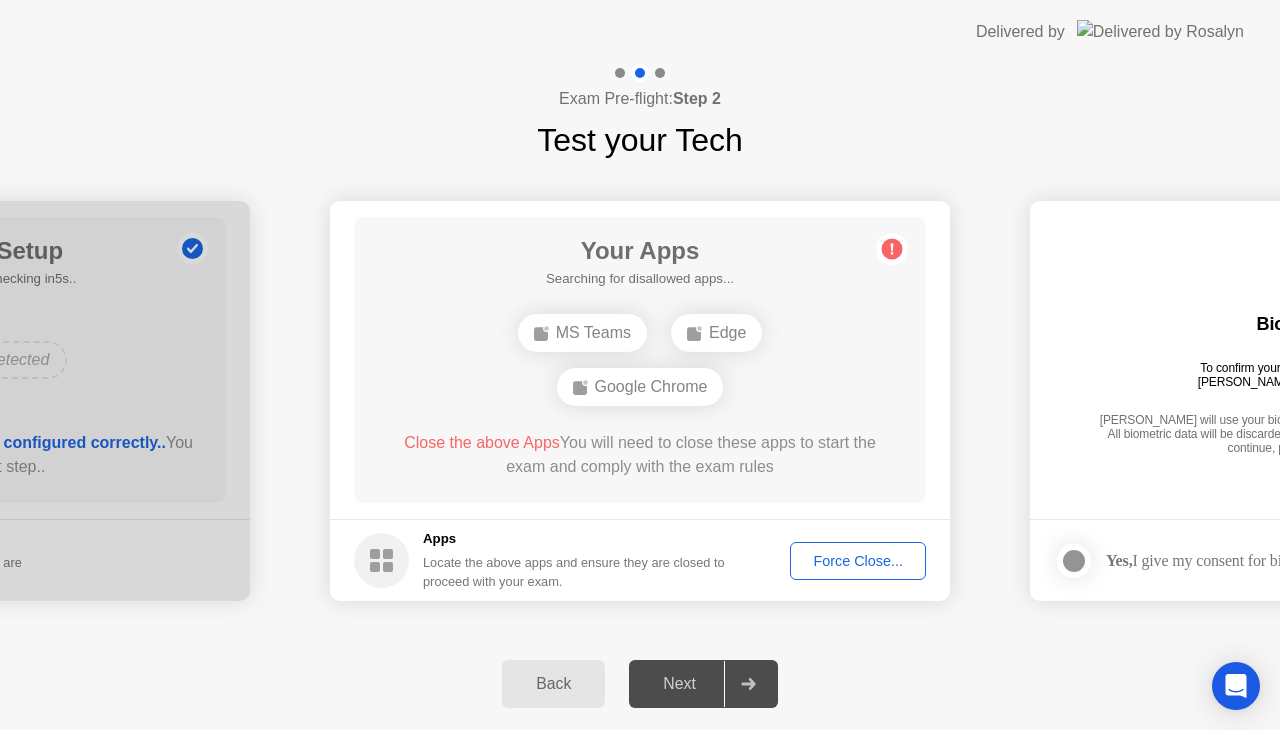 click on "Back" 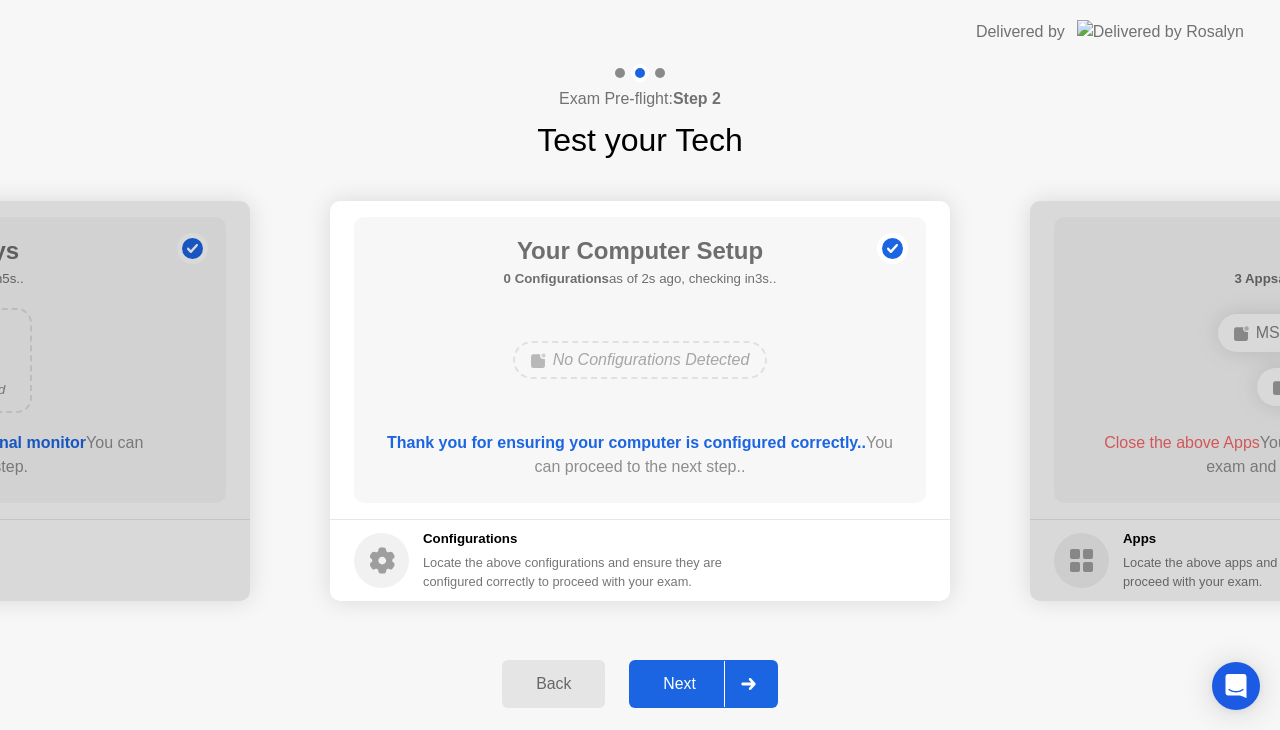 click 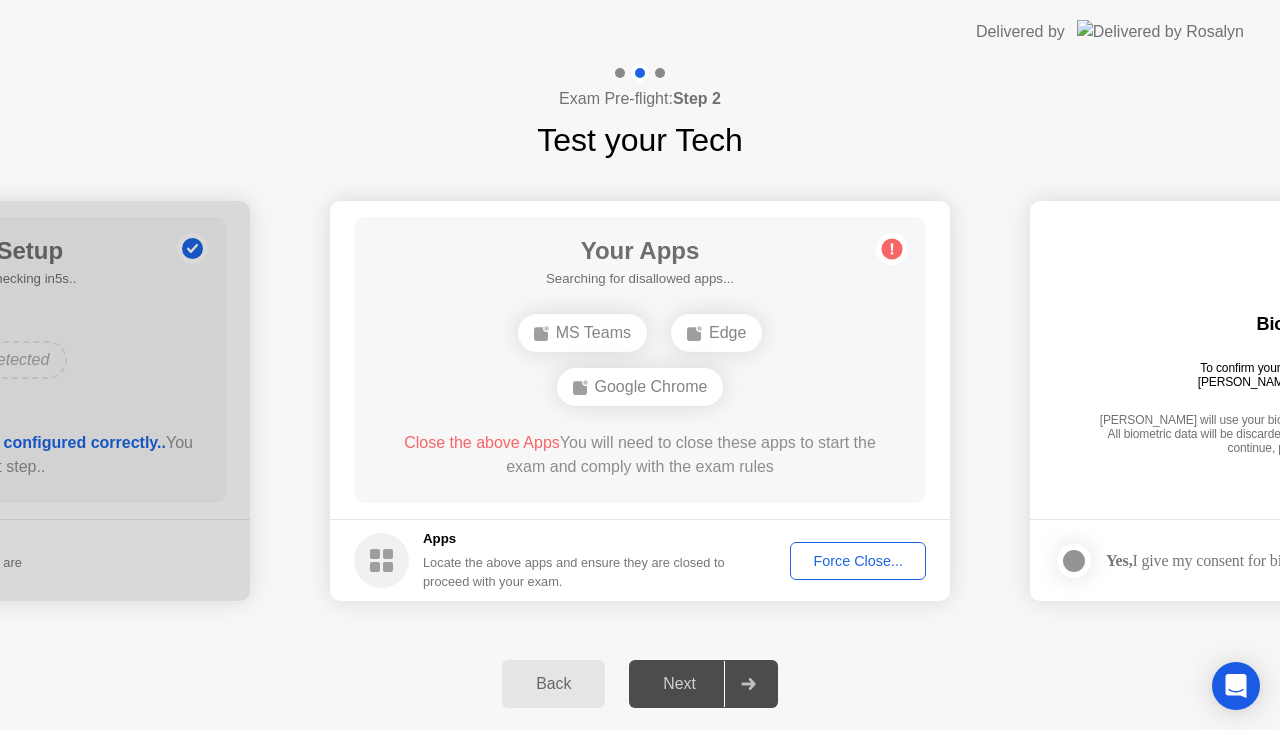 click on "Force Close..." 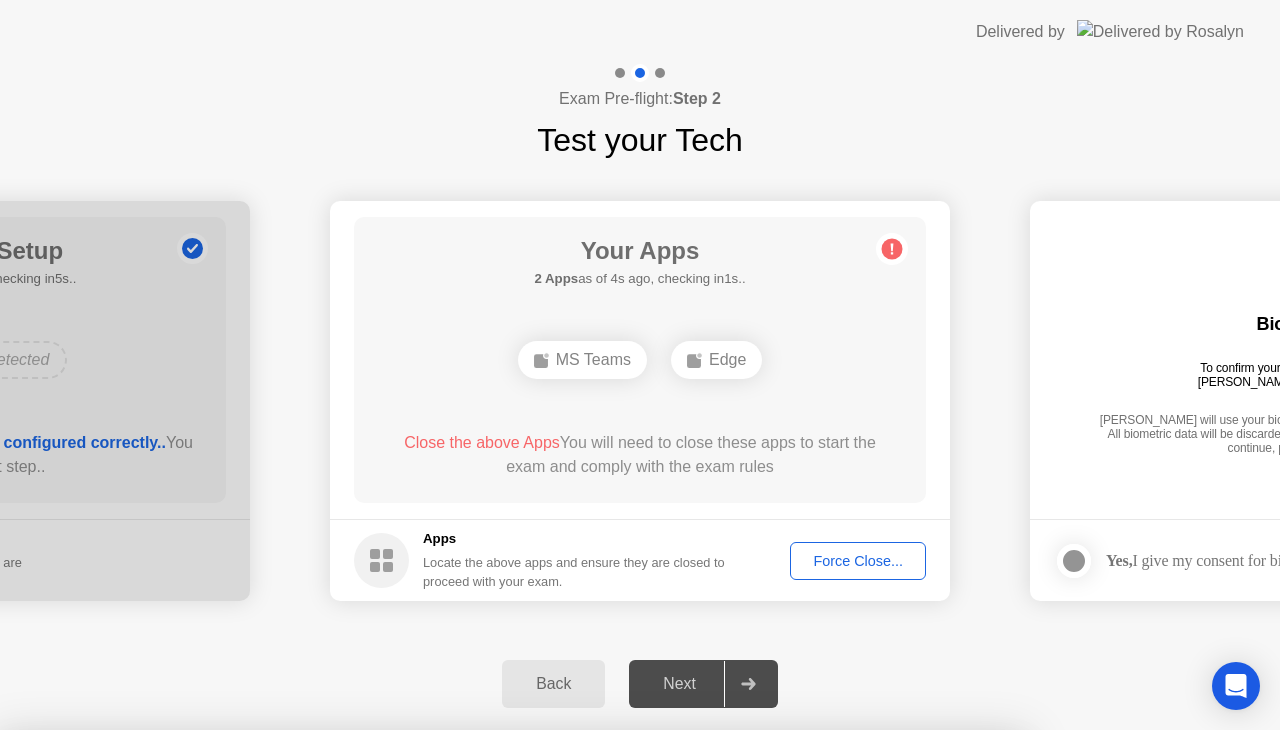 click on "Confirm" at bounding box center (579, 1006) 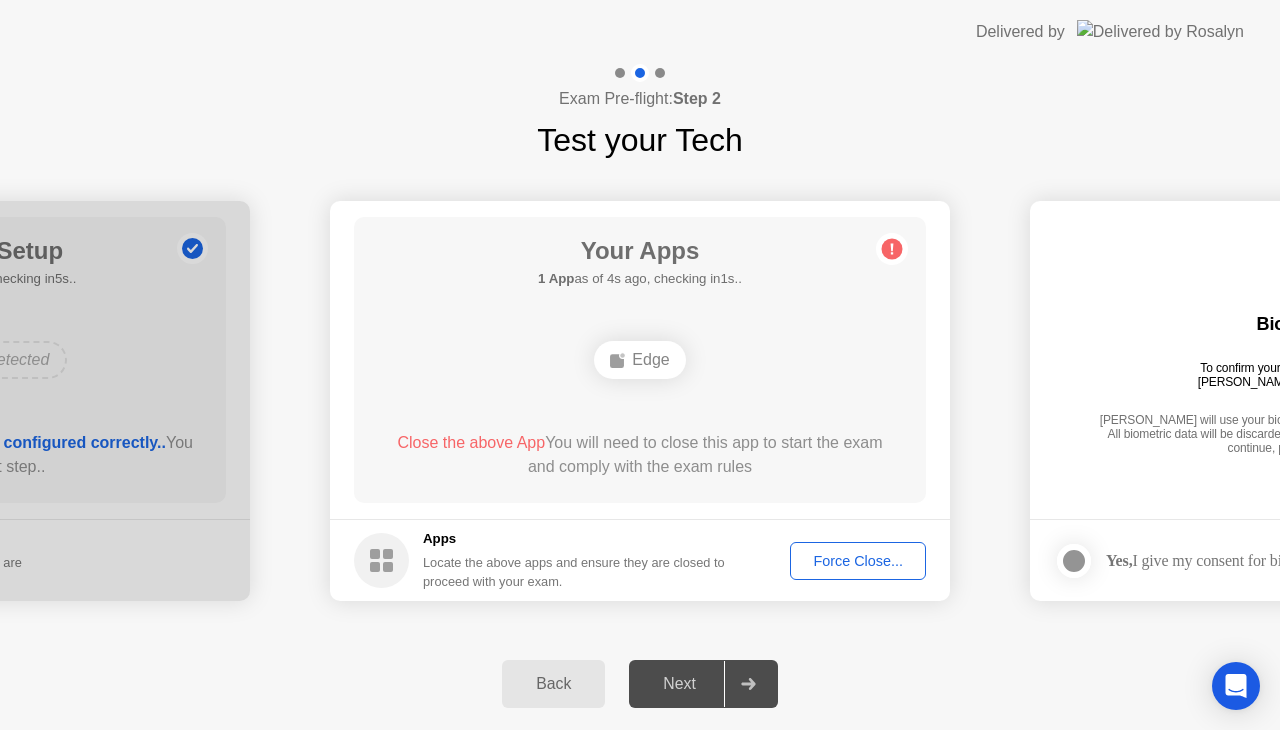 click on "Force Close..." 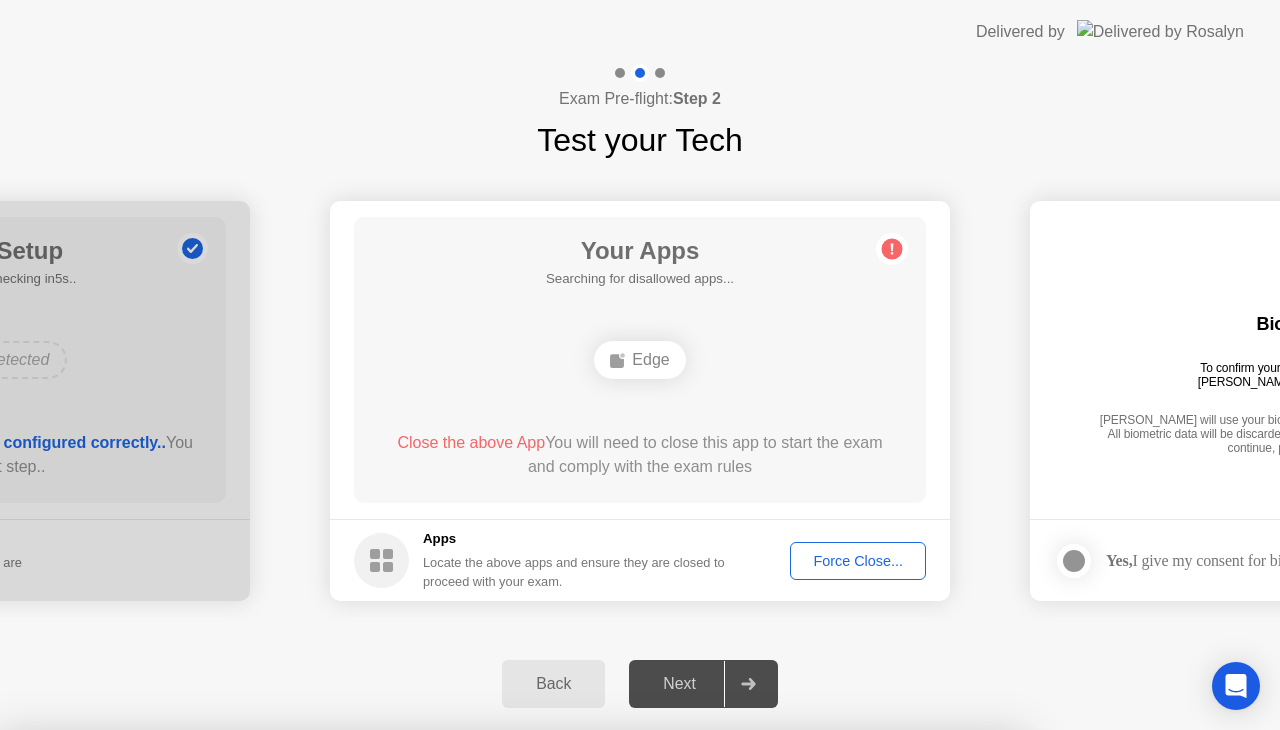 click on "Confirm" at bounding box center [579, 1006] 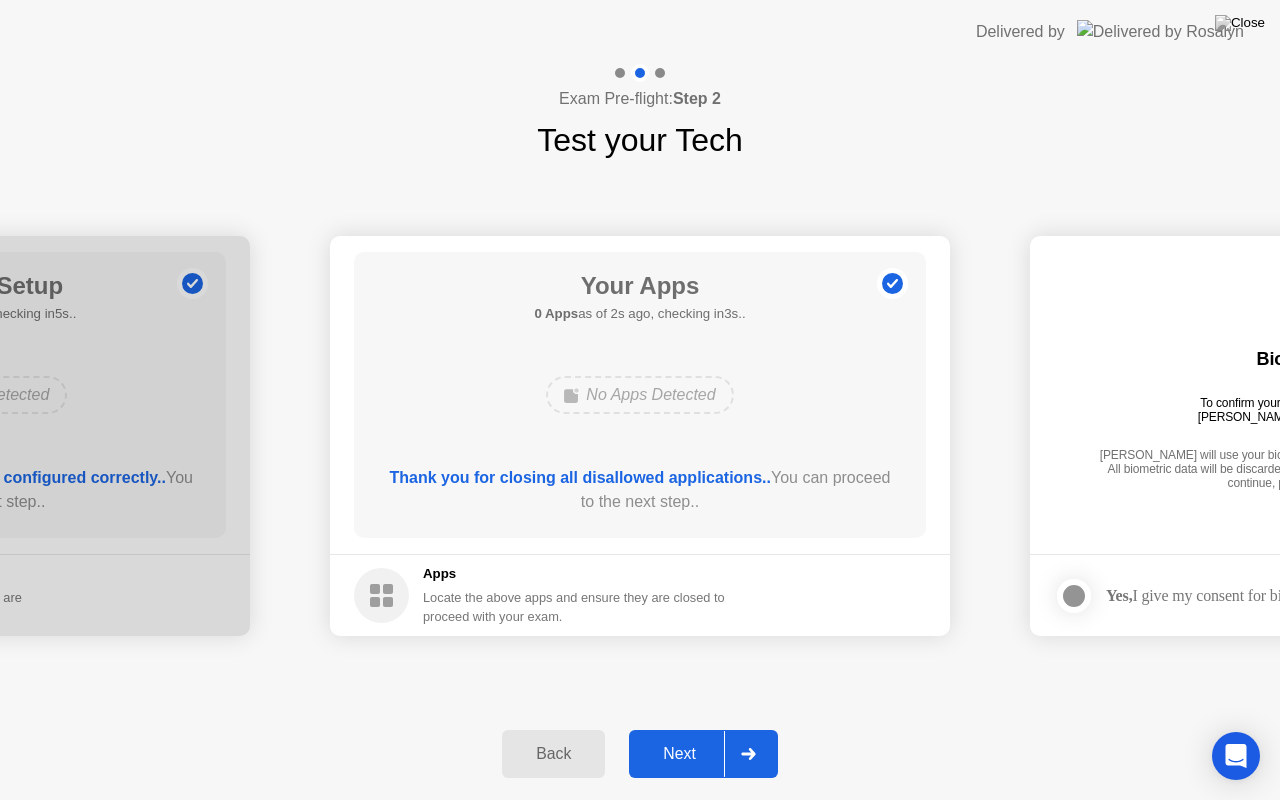 click 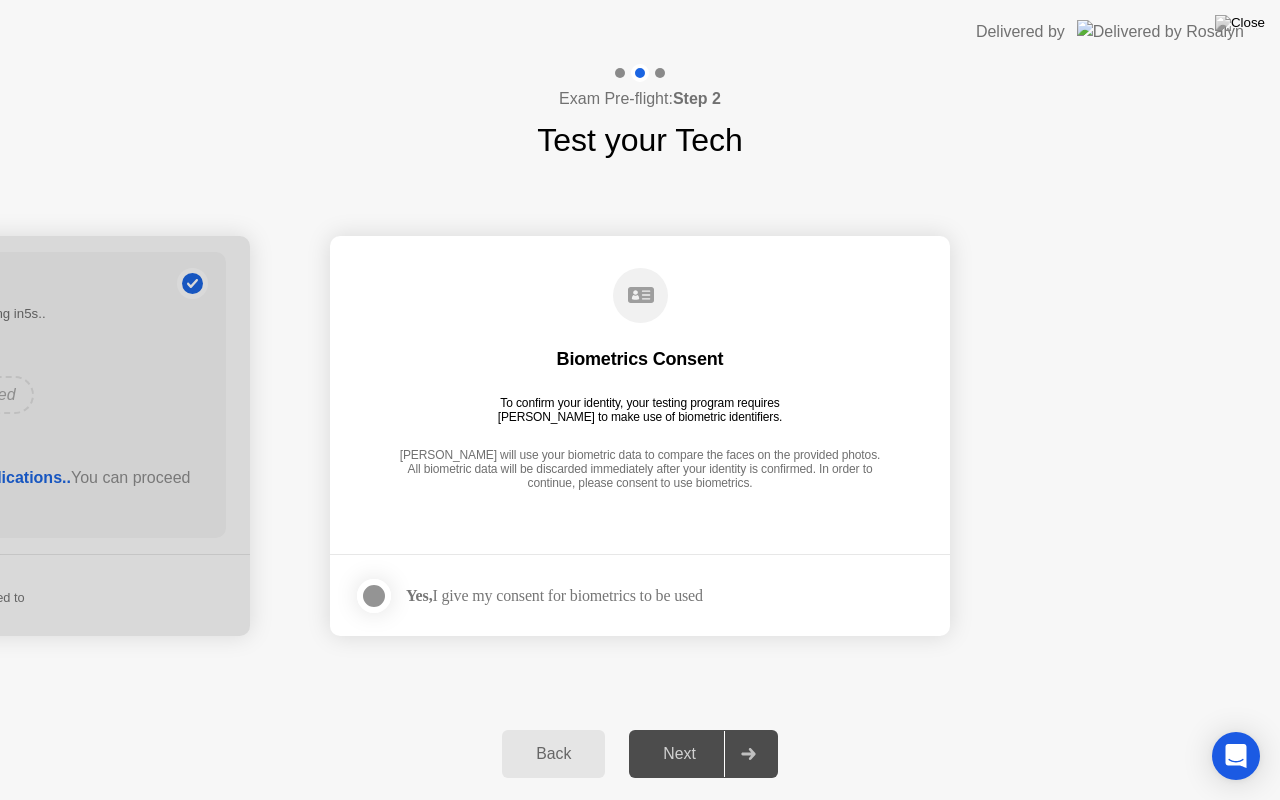 click 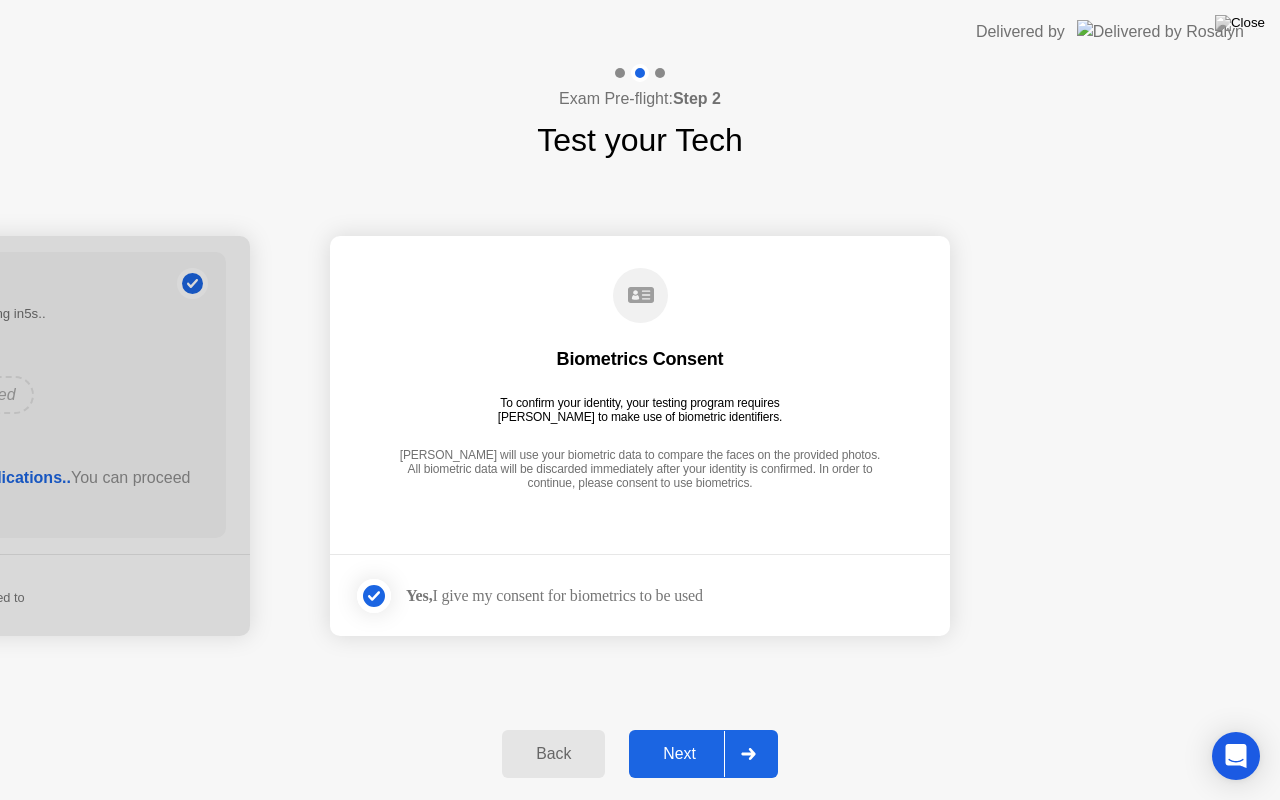 click 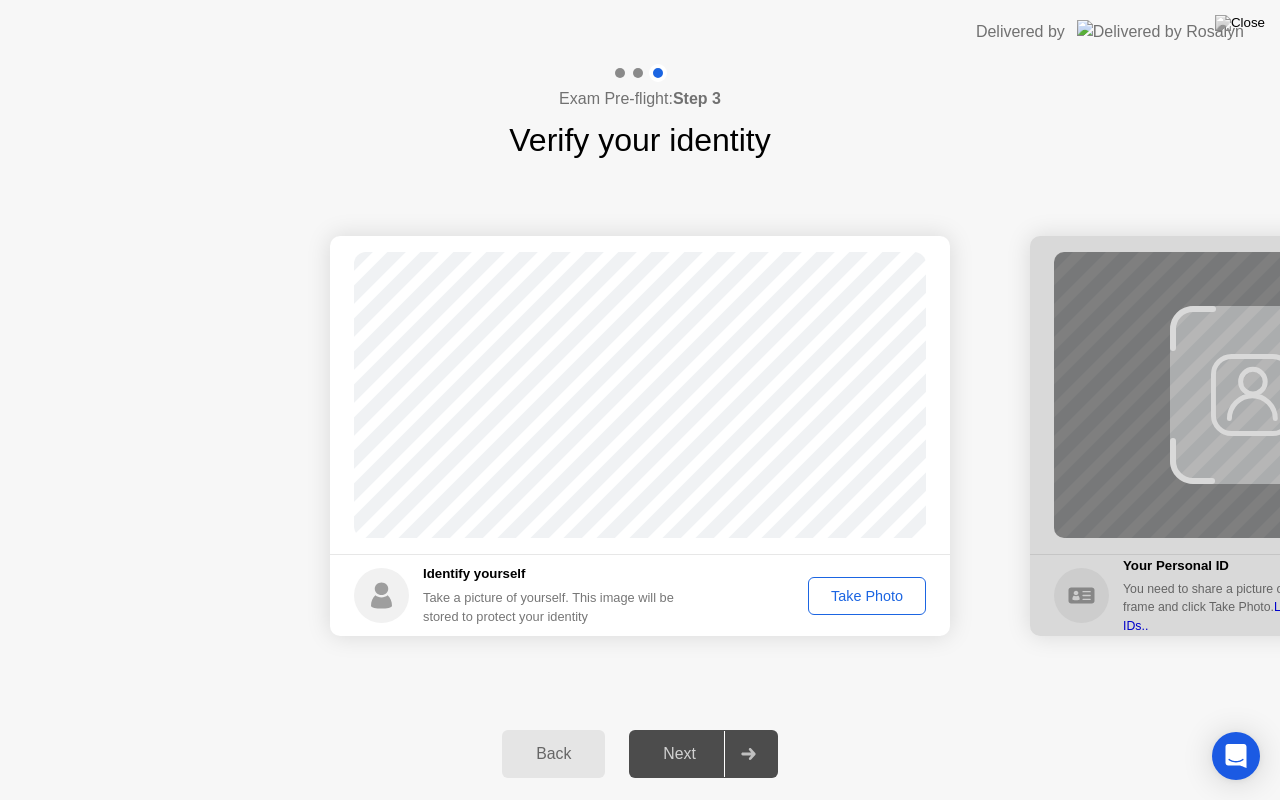 click on "Take Photo" 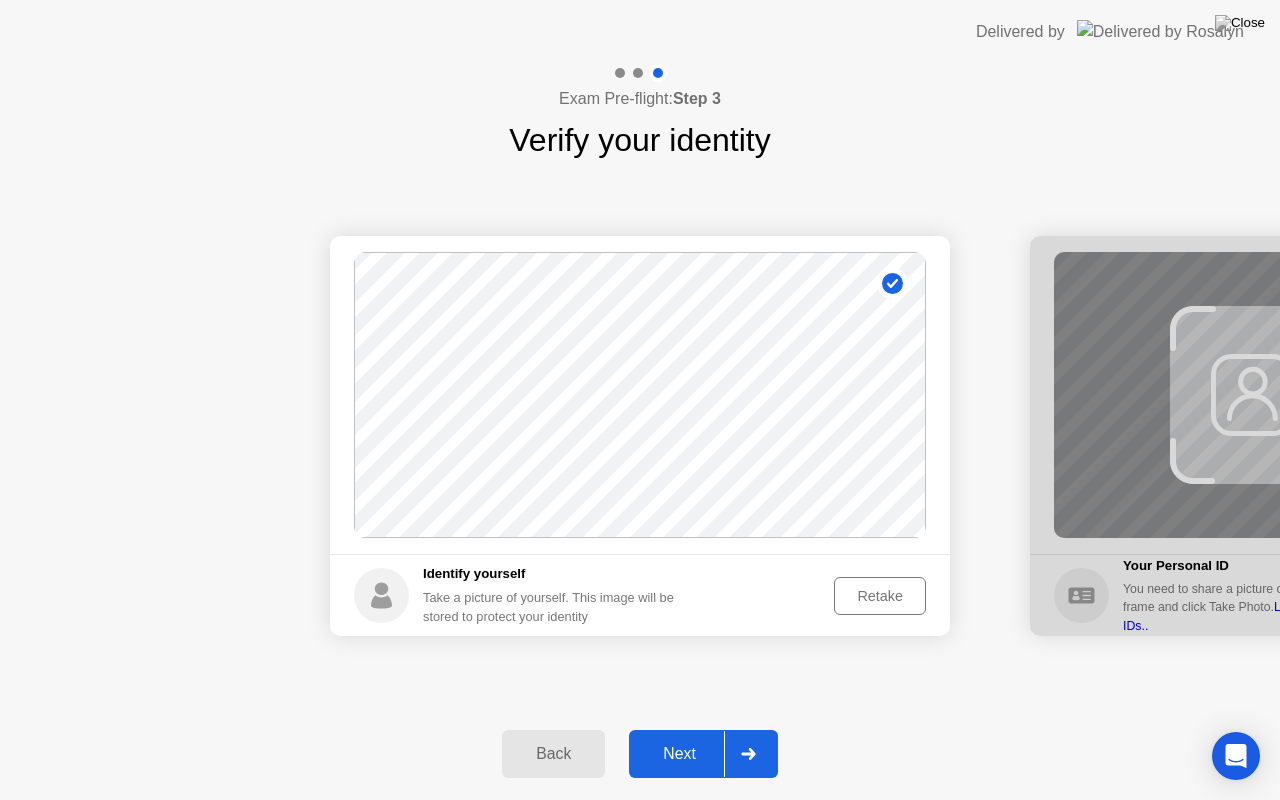 click on "Next" 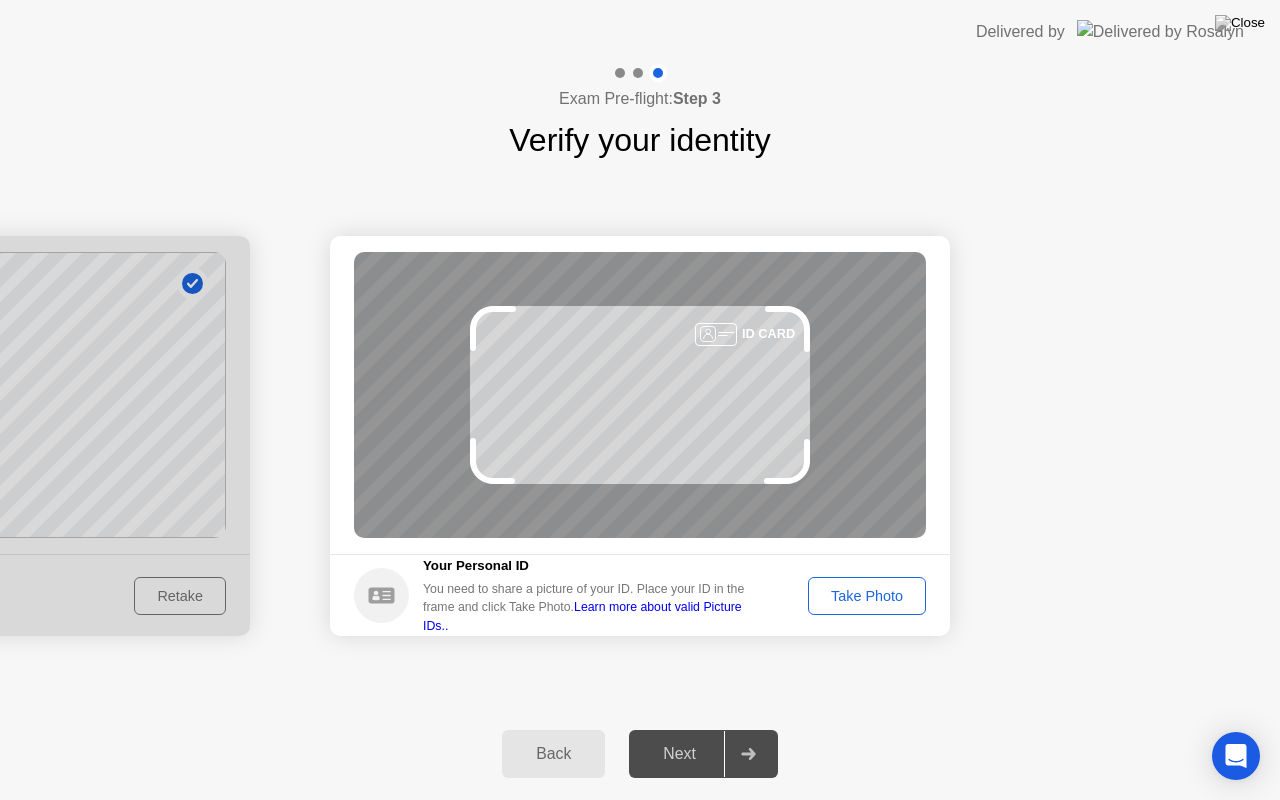 click on "Take Photo" 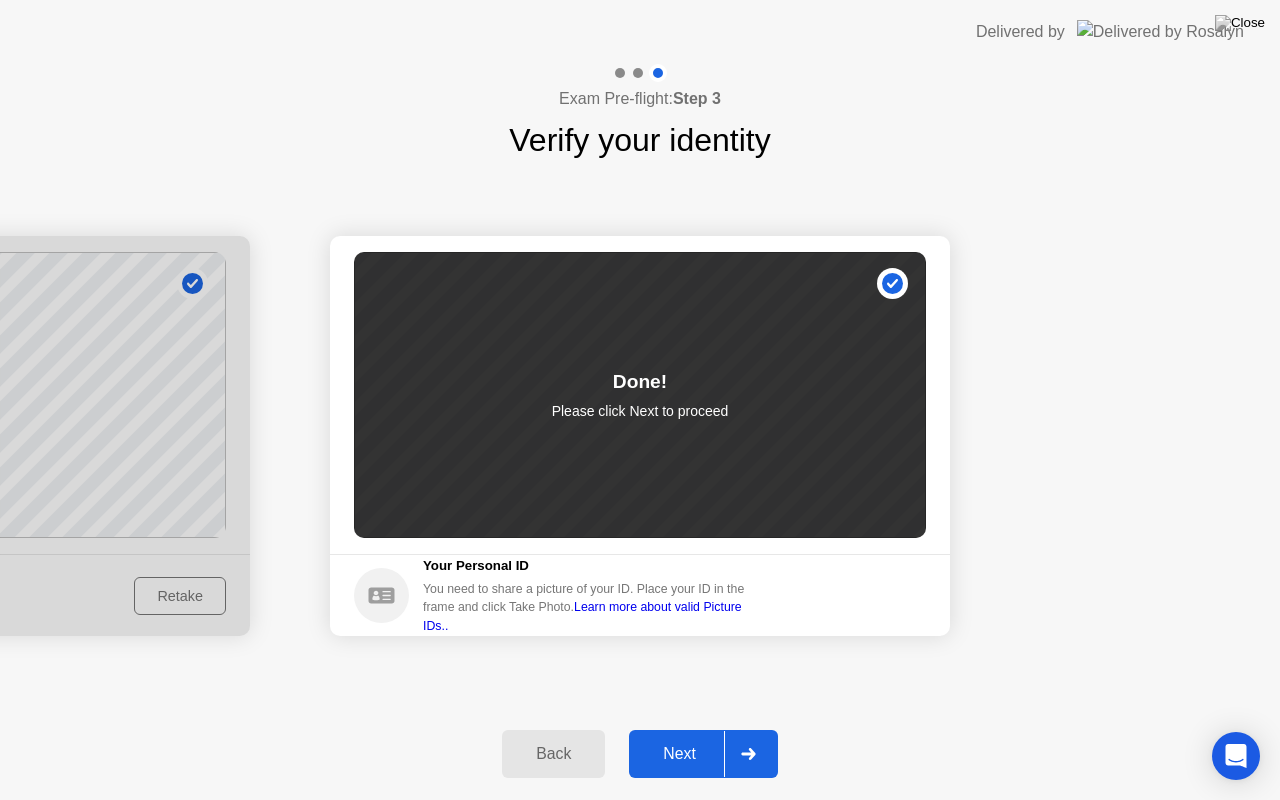 click on "Next" 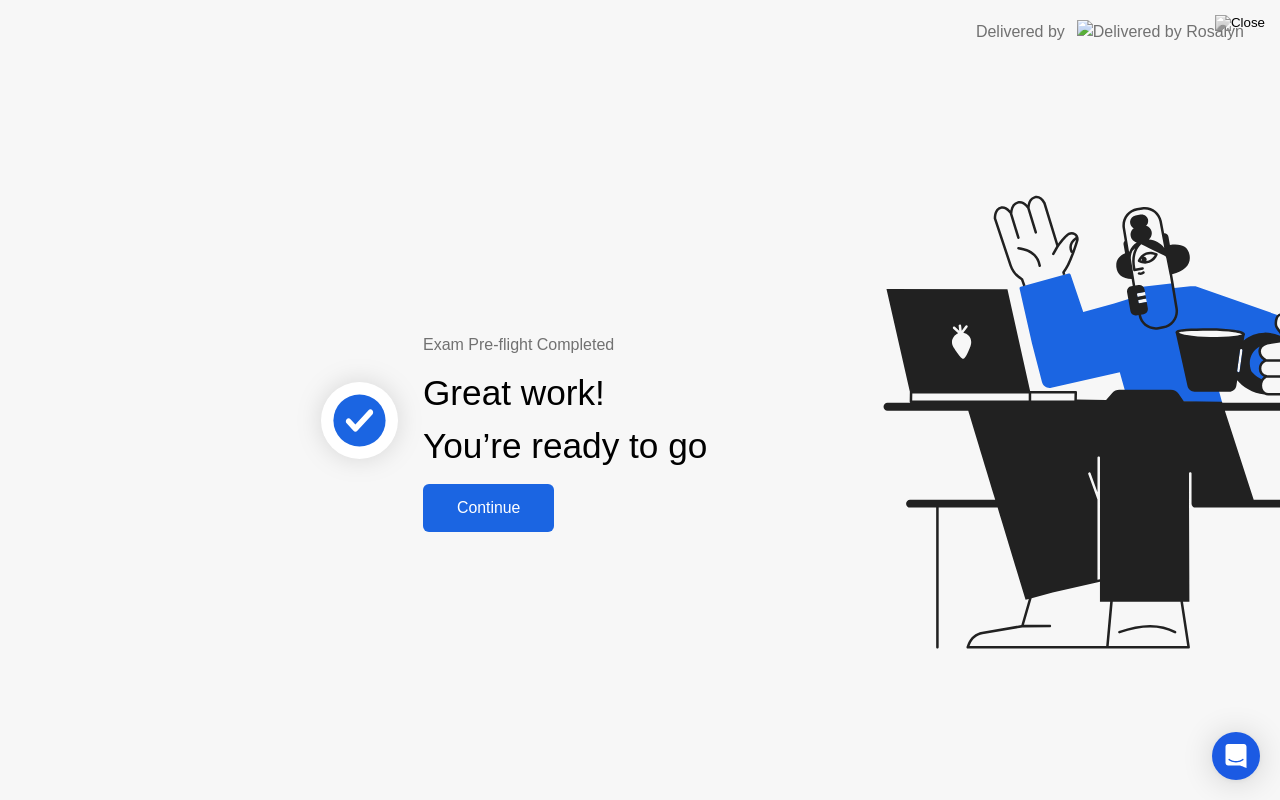 click on "Continue" 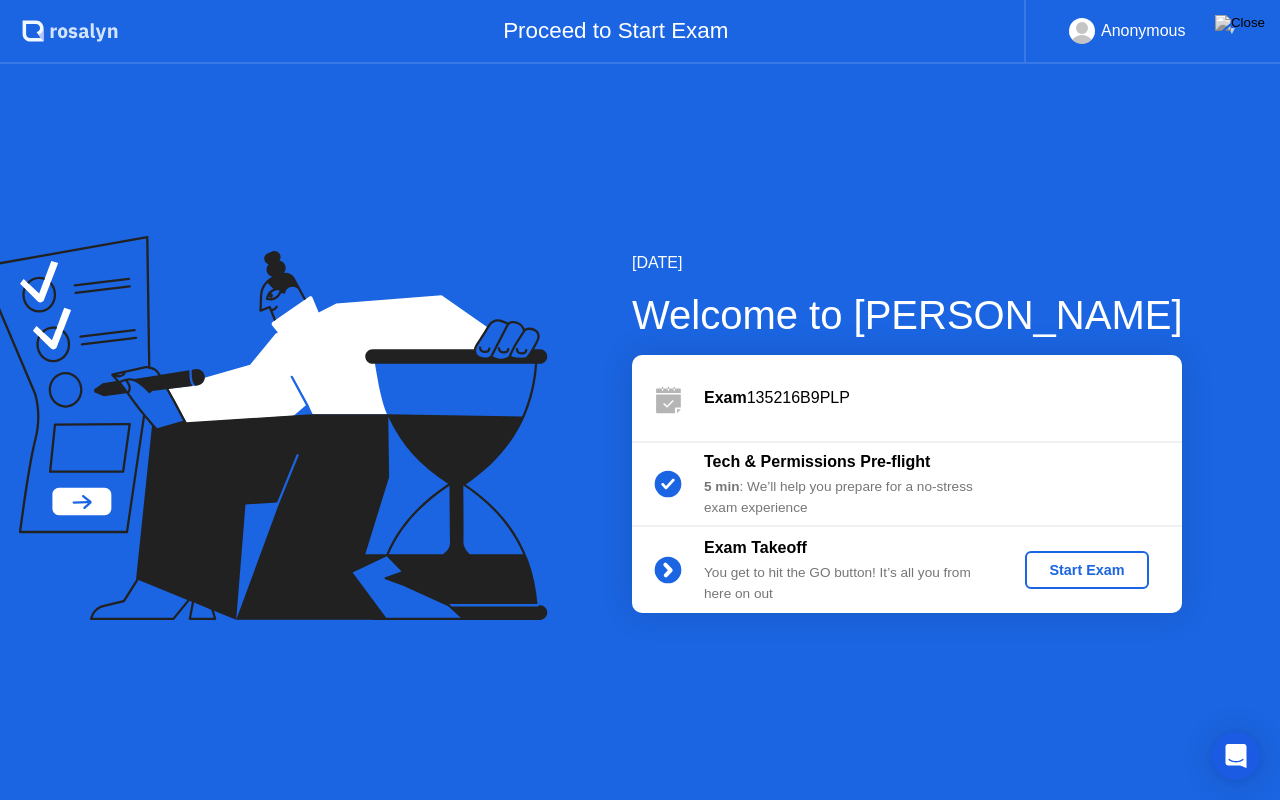 click on "Start Exam" 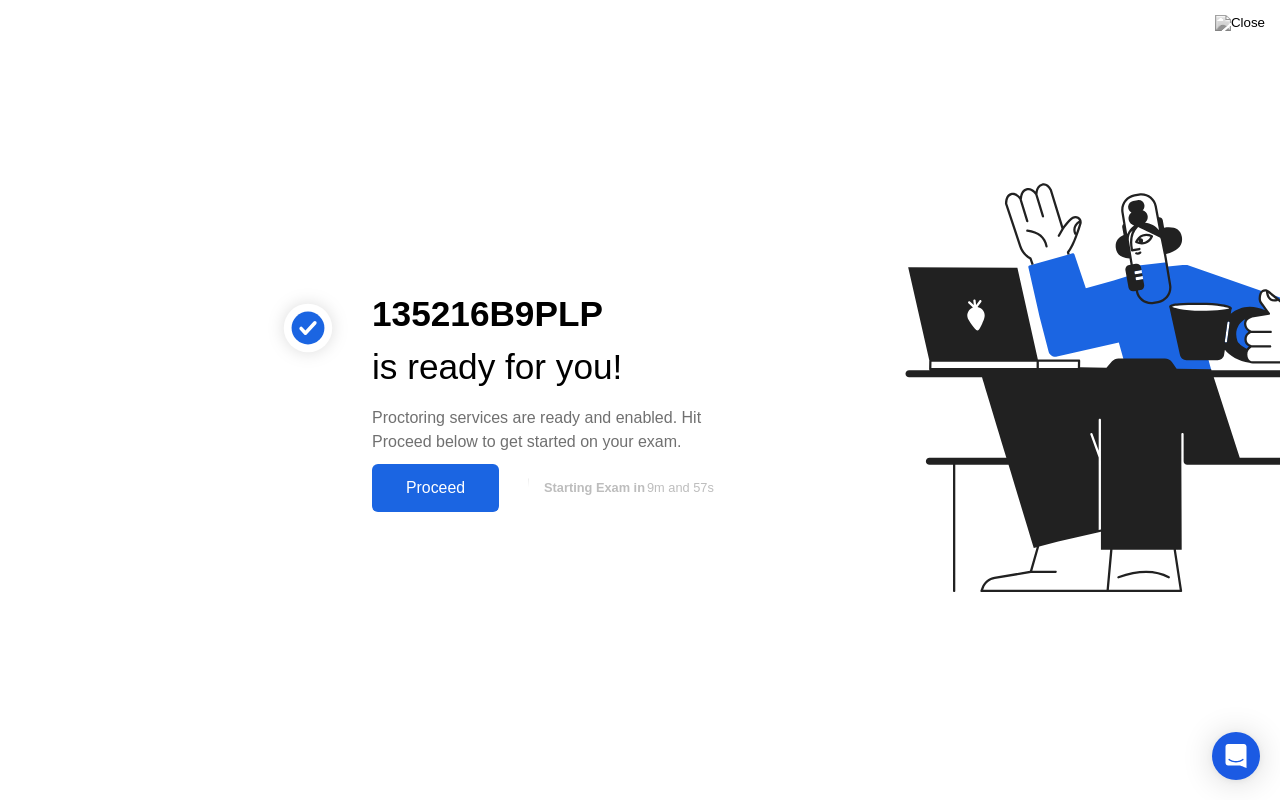 click on "Proceed" 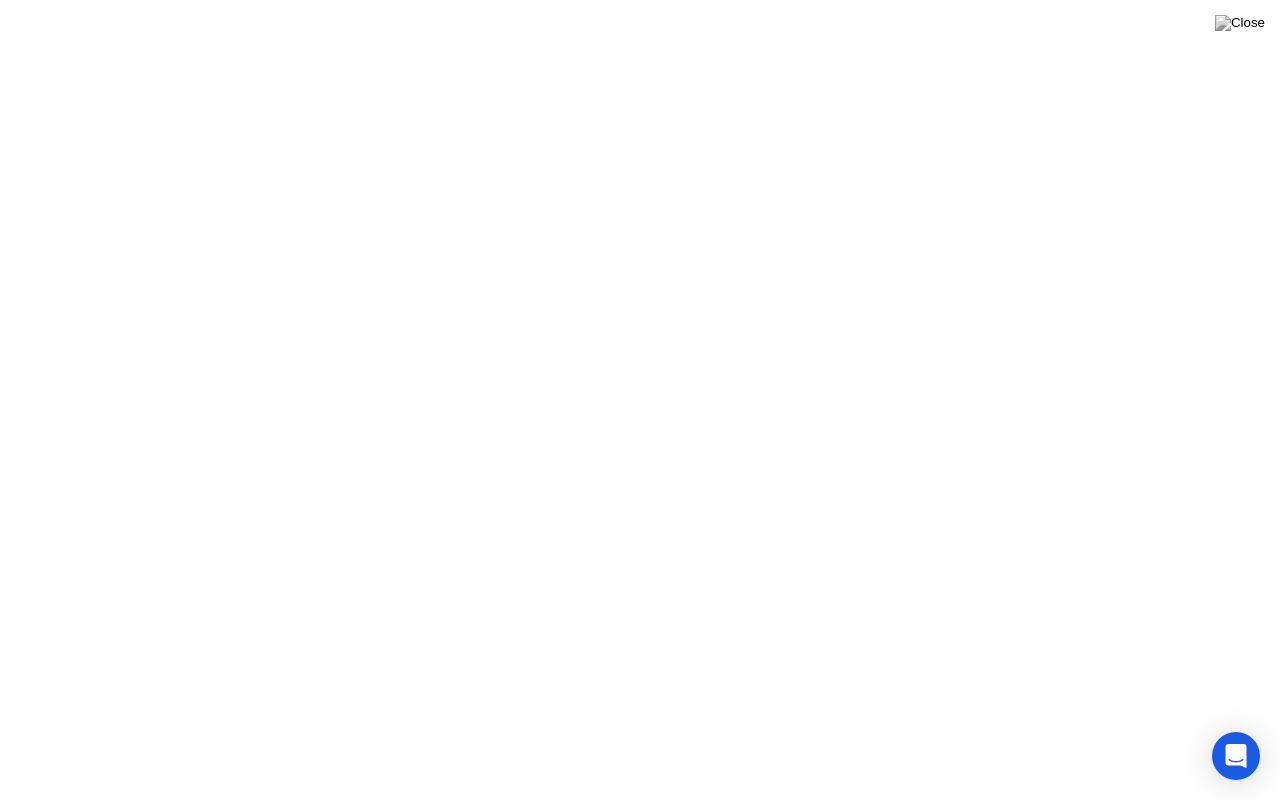 click on "Got it!" 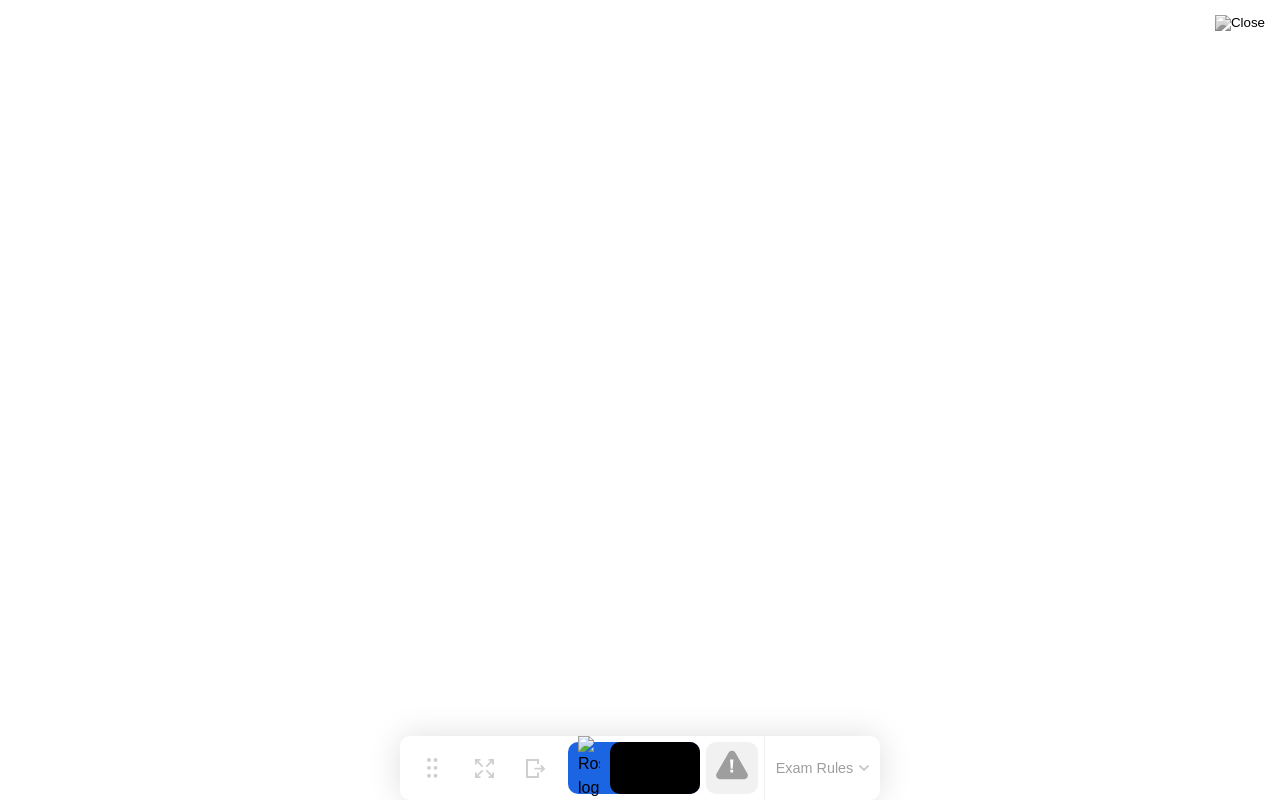 click 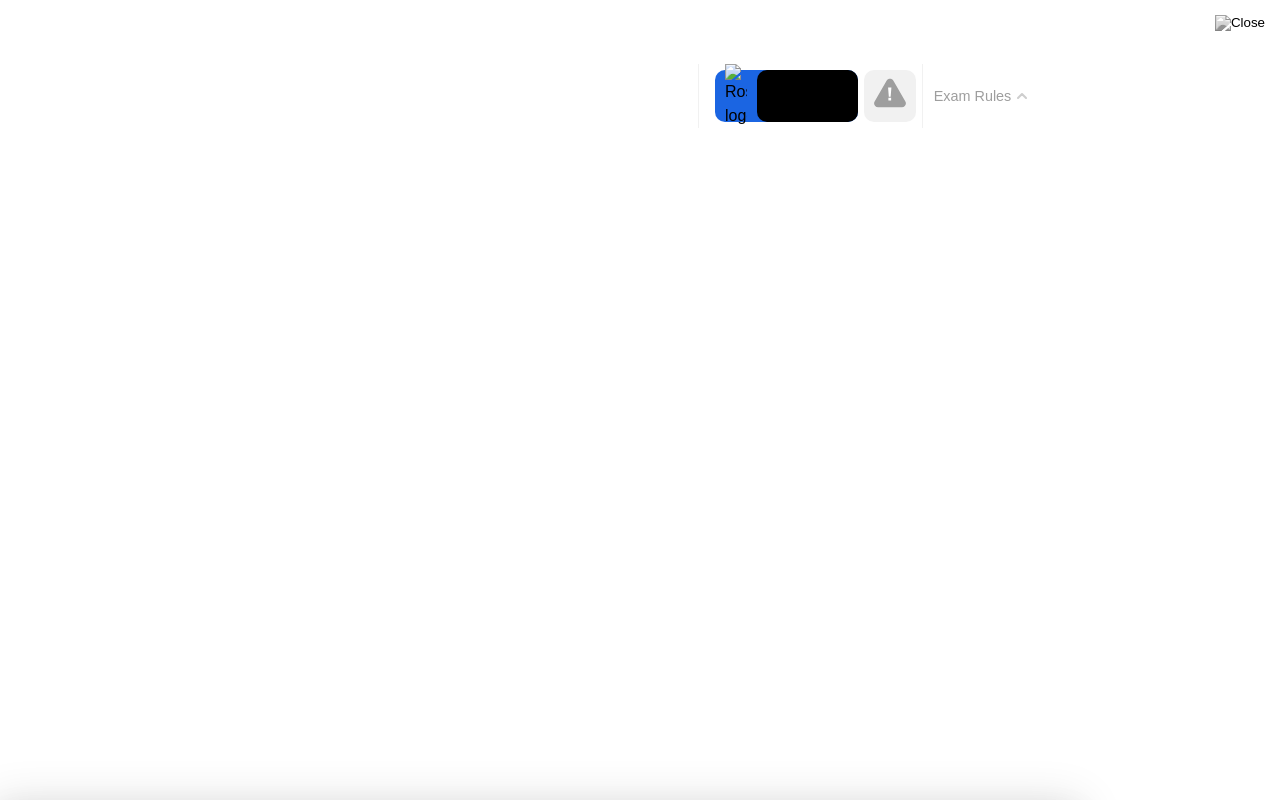 click on "Got it!" at bounding box center [537, 1432] 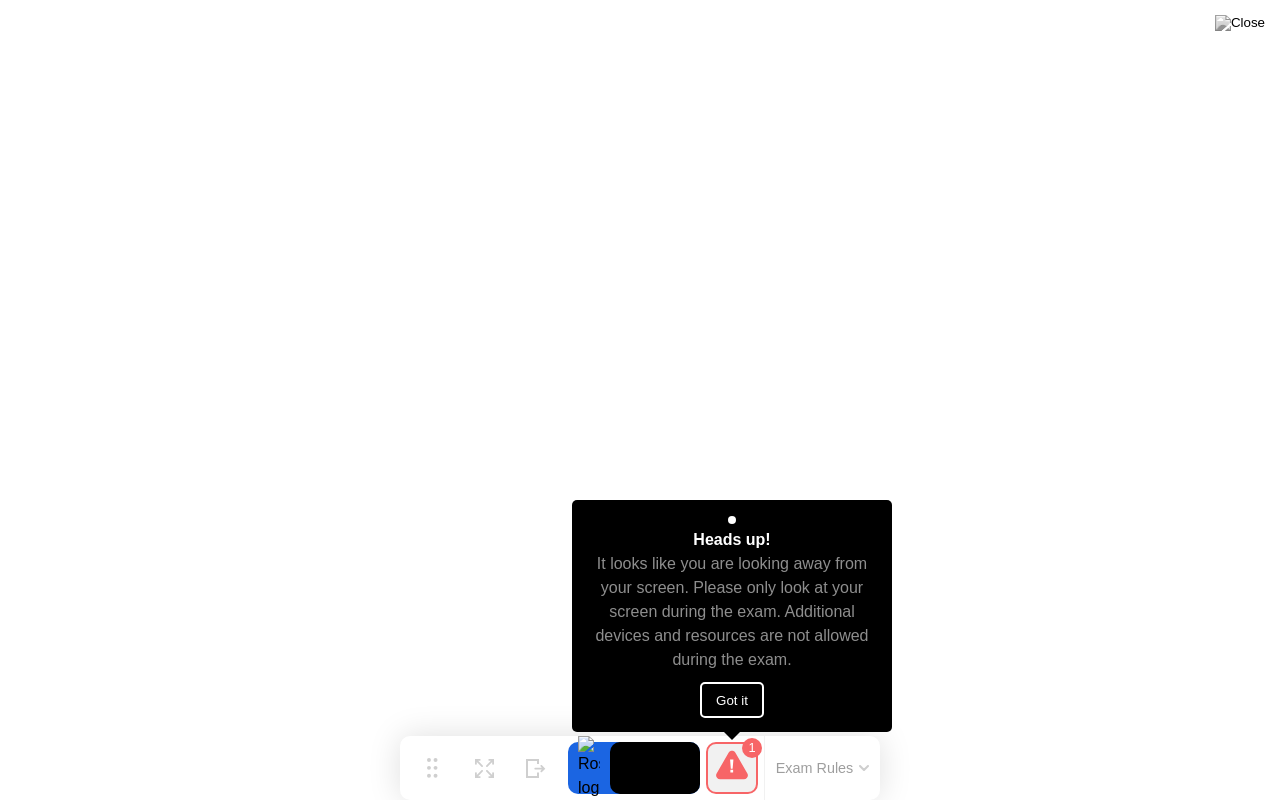 click on "Got it" 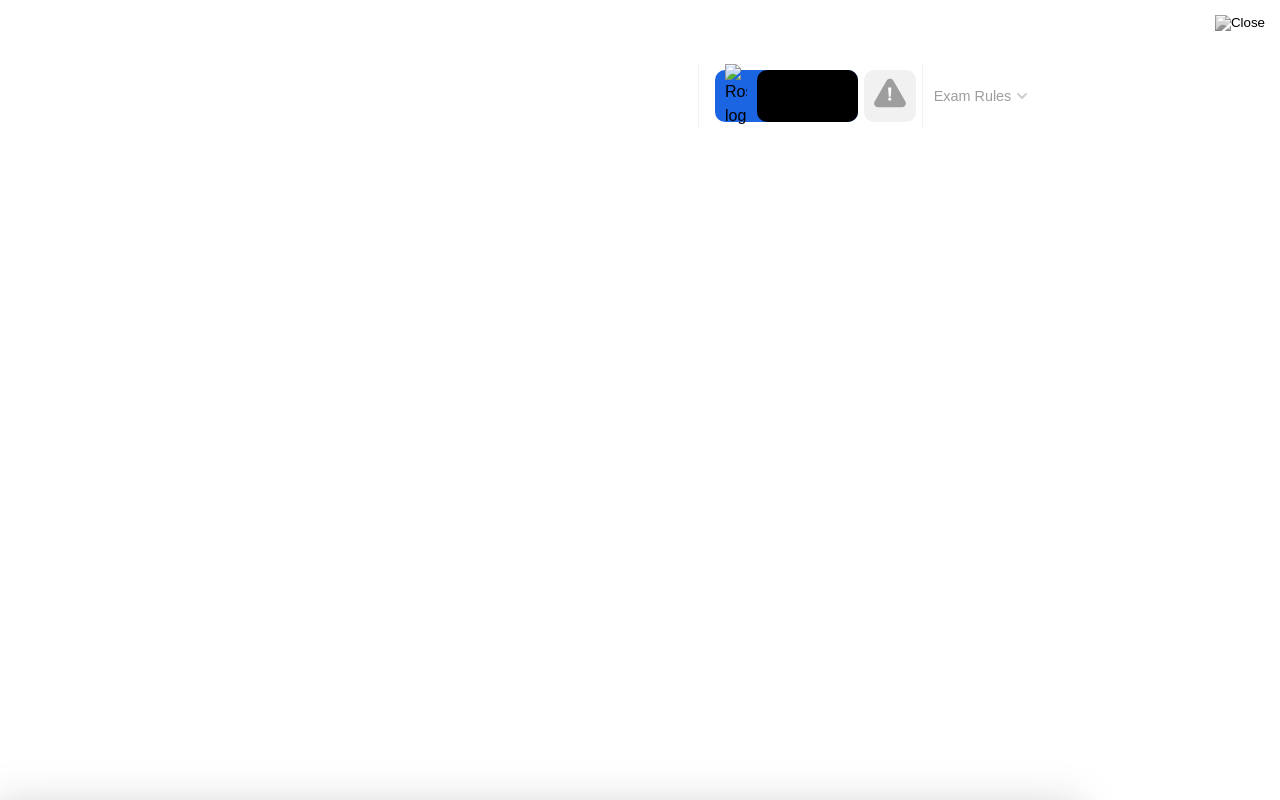 click on "Got it!" at bounding box center (629, 1329) 